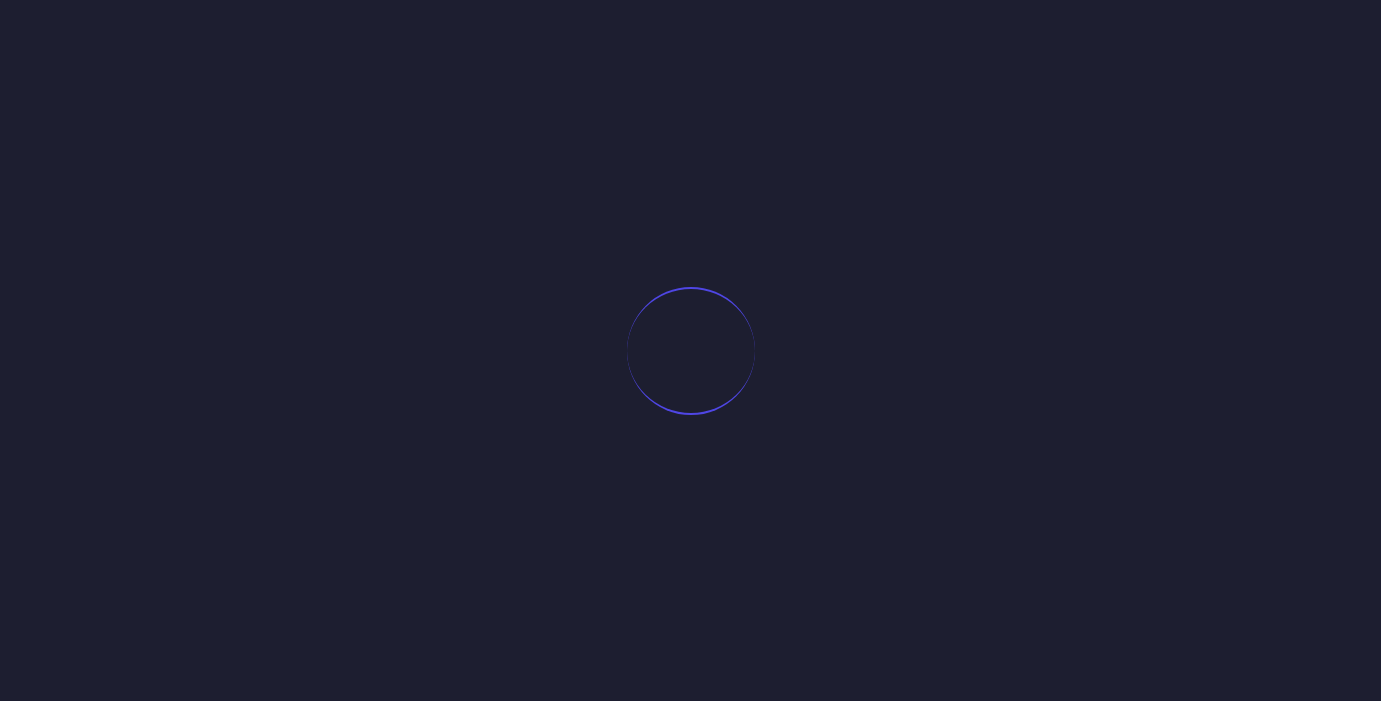 scroll, scrollTop: 0, scrollLeft: 0, axis: both 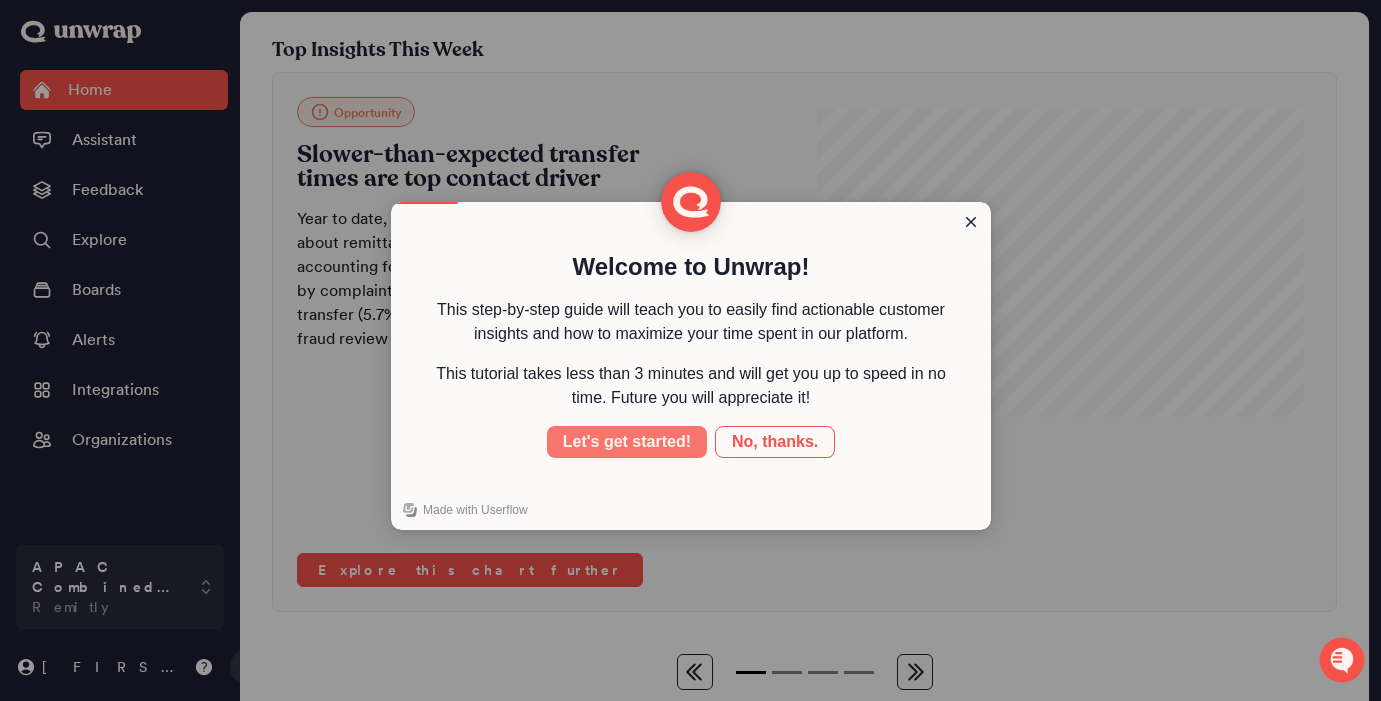 click on "Let's get started!" at bounding box center [627, 442] 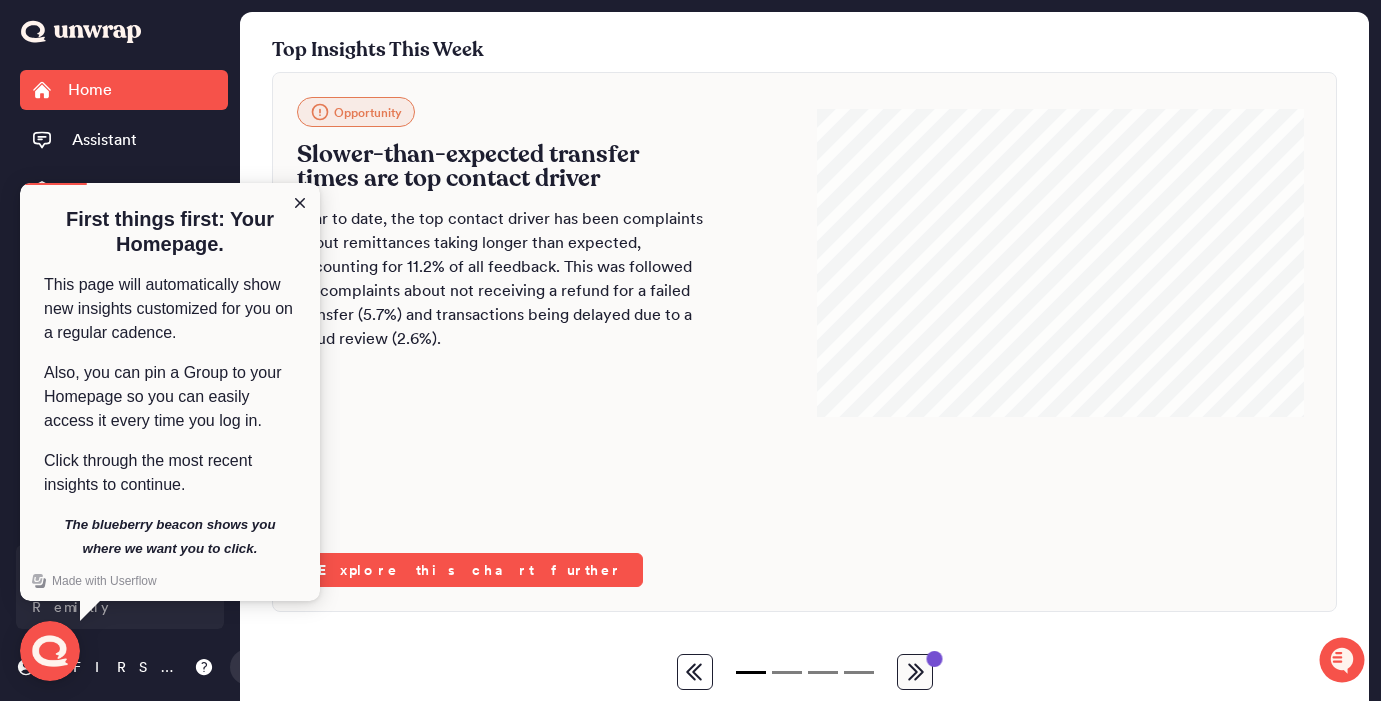 click on "First things first: Your Homepage.  This page will automatically show new insights customized for you on a regular cadence.  Also, you can pin a Group to your Homepage so you can easily access it every time you log in.    Click through the most recent insights to continue. The blueberry beacon shows you where we want you to click." at bounding box center (170, 384) 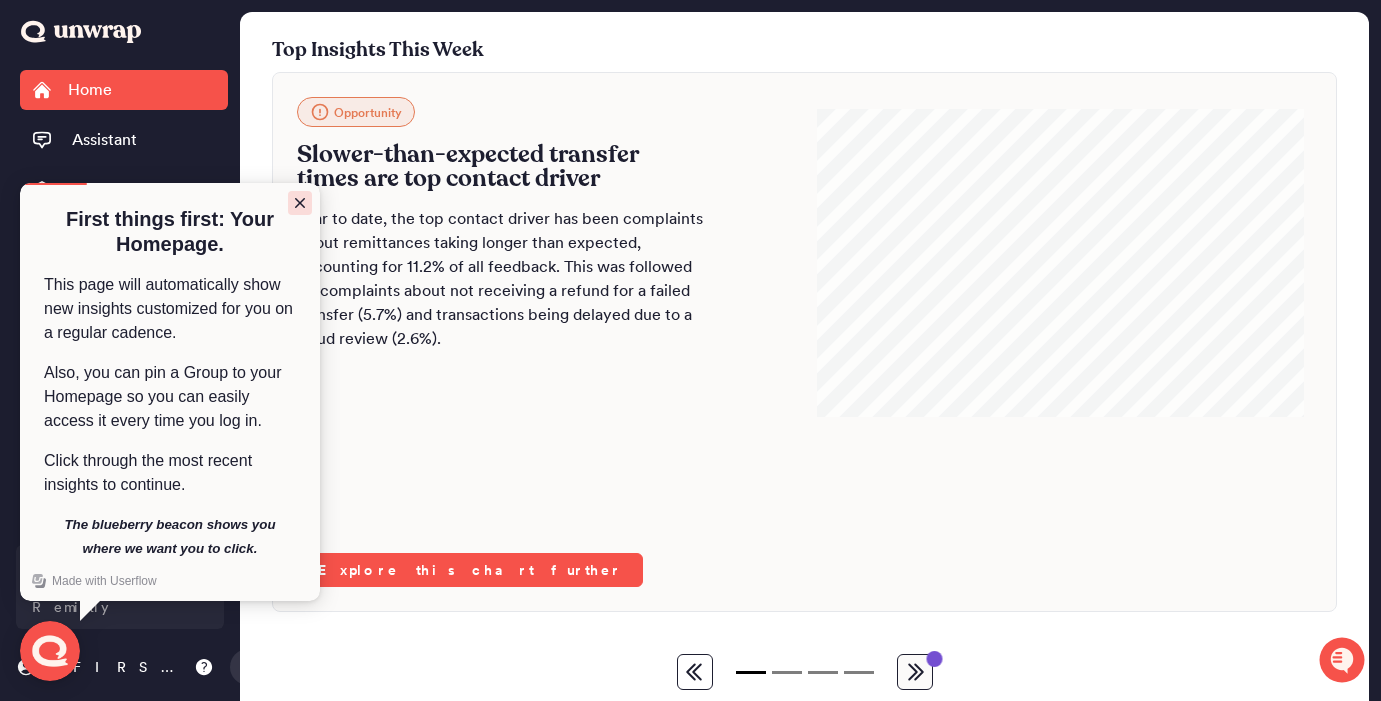 click 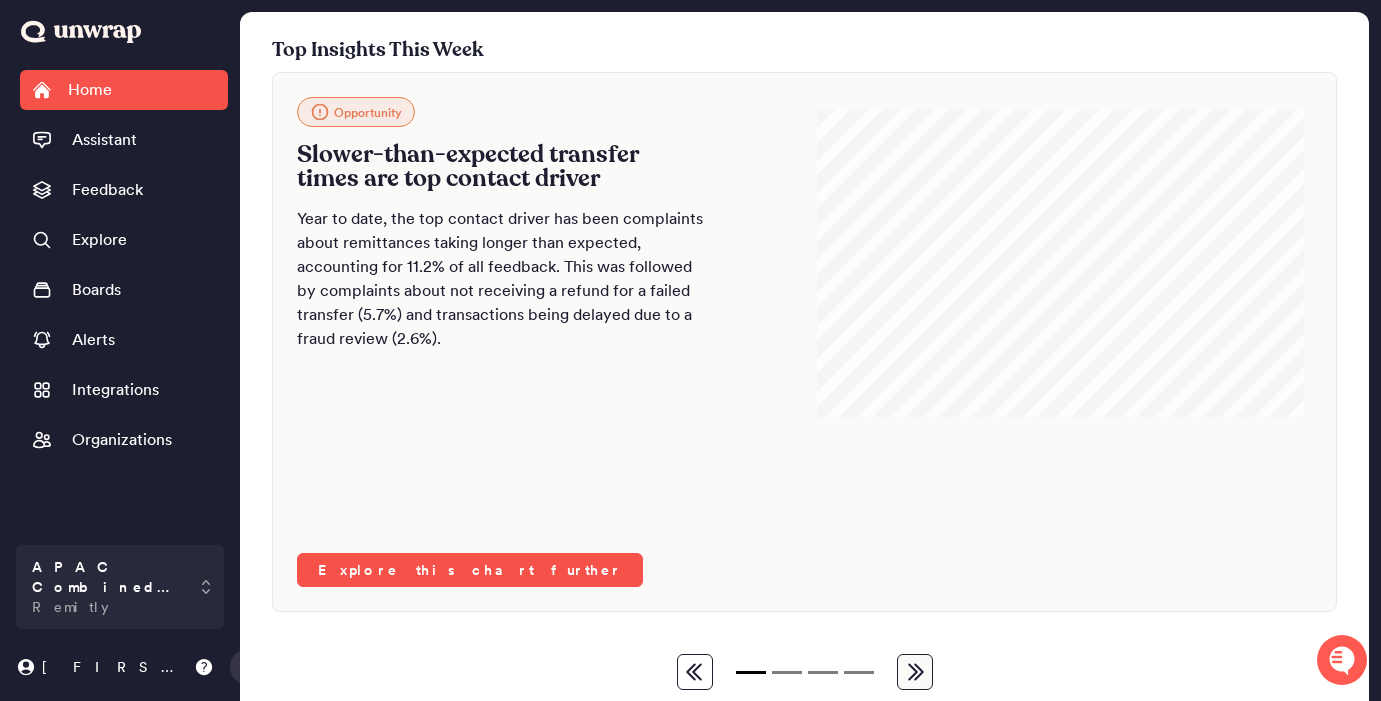click 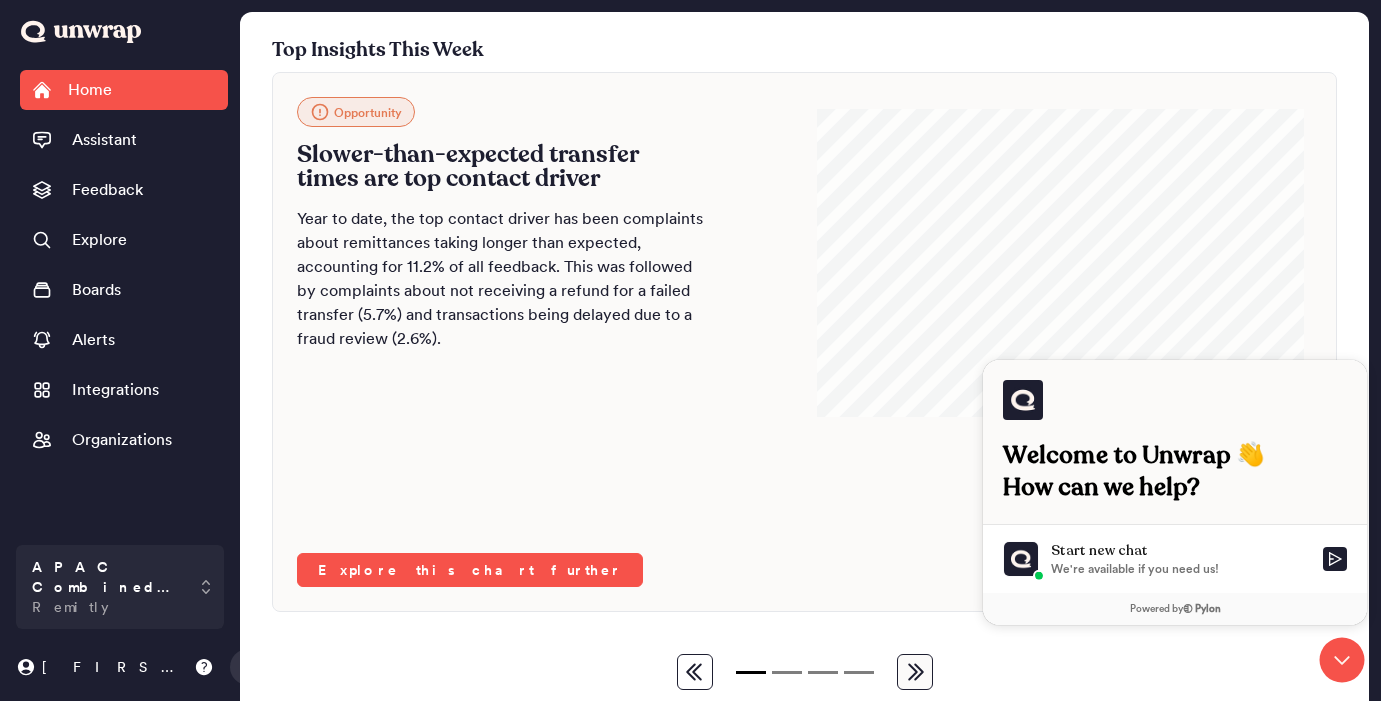 click on "Opportunity Slower-than-expected transfer times are top contact driver Year to date, the top contact driver has been complaints about remittances taking longer than expected, accounting for 11.2% of all feedback. This was followed by complaints about not receiving a refund for a failed transfer (5.7%) and transactions being delayed due to a fraud review (2.6%). Explore this chart further" at bounding box center (804, 342) 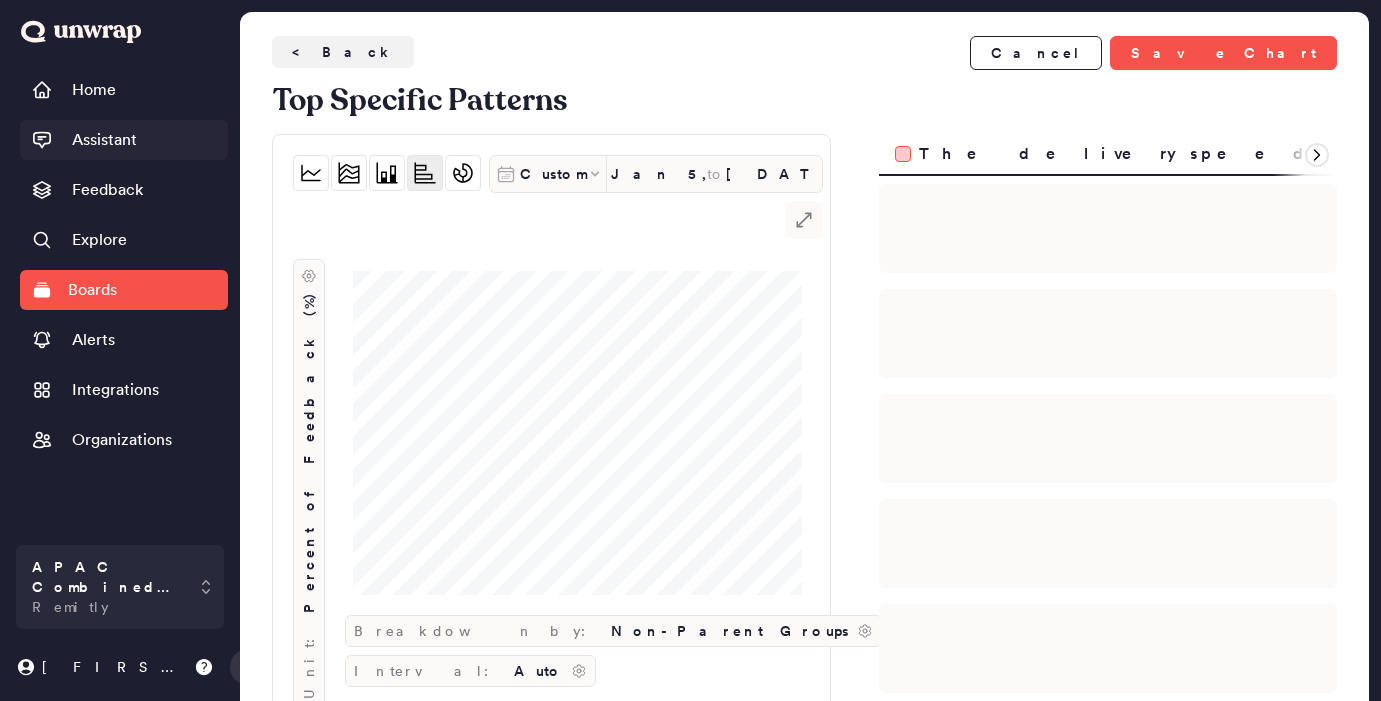 scroll, scrollTop: 0, scrollLeft: 0, axis: both 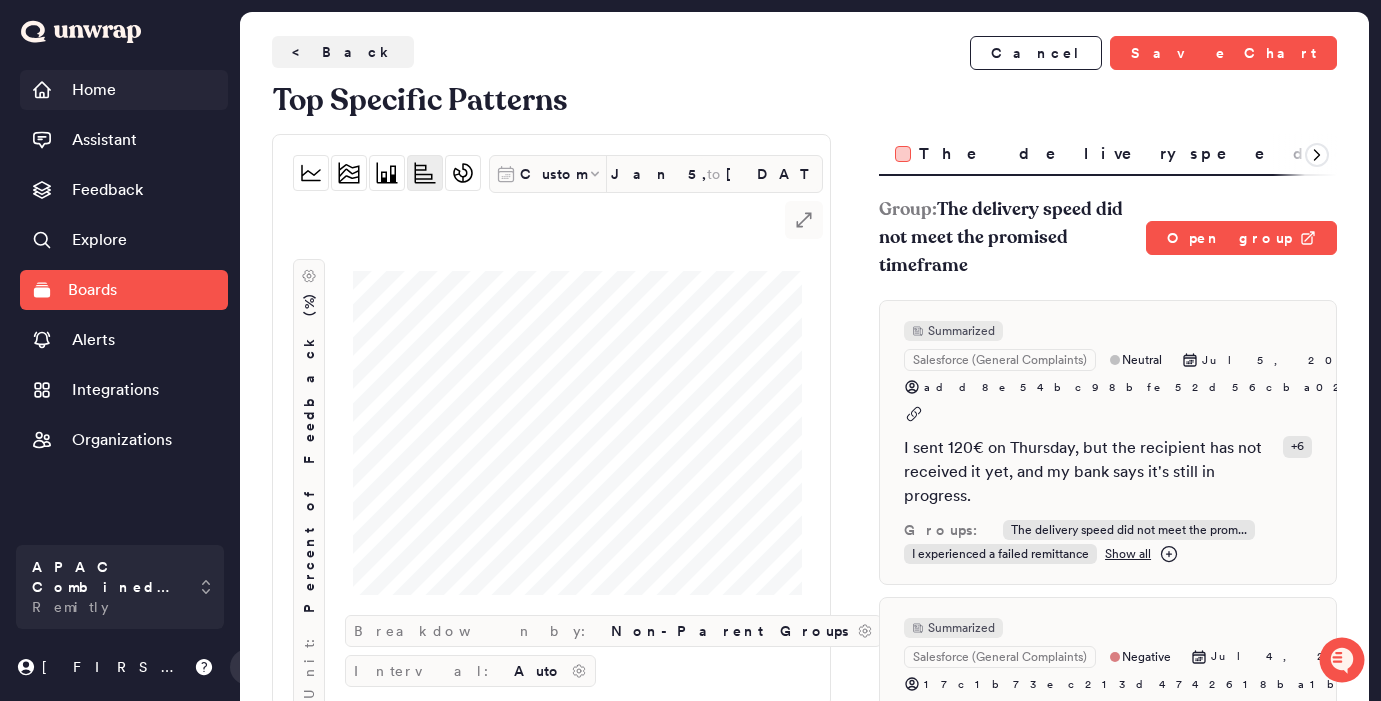 click on "Home" at bounding box center (124, 90) 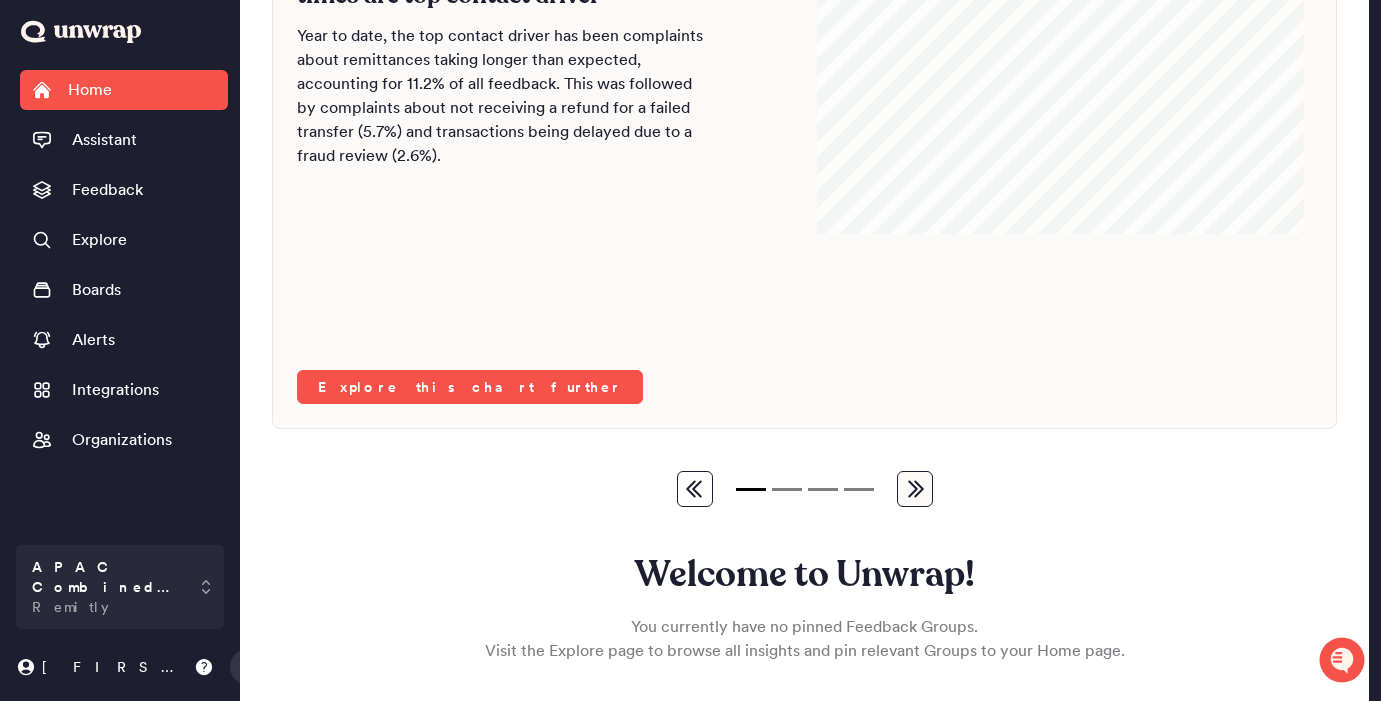 scroll, scrollTop: 365, scrollLeft: 0, axis: vertical 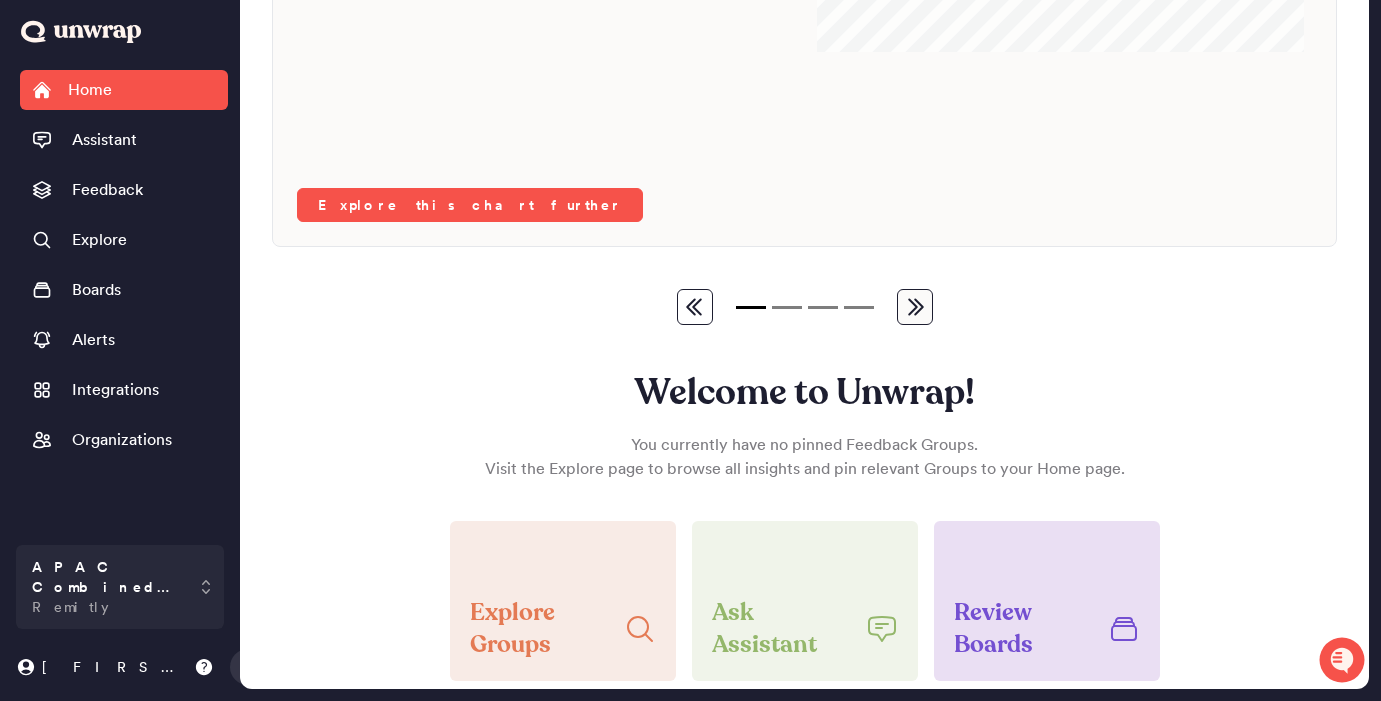 click on "You currently have no pinned Feedback Groups. Visit the Explore page to browse all insights and pin relevant Groups to your Home page." at bounding box center (805, 457) 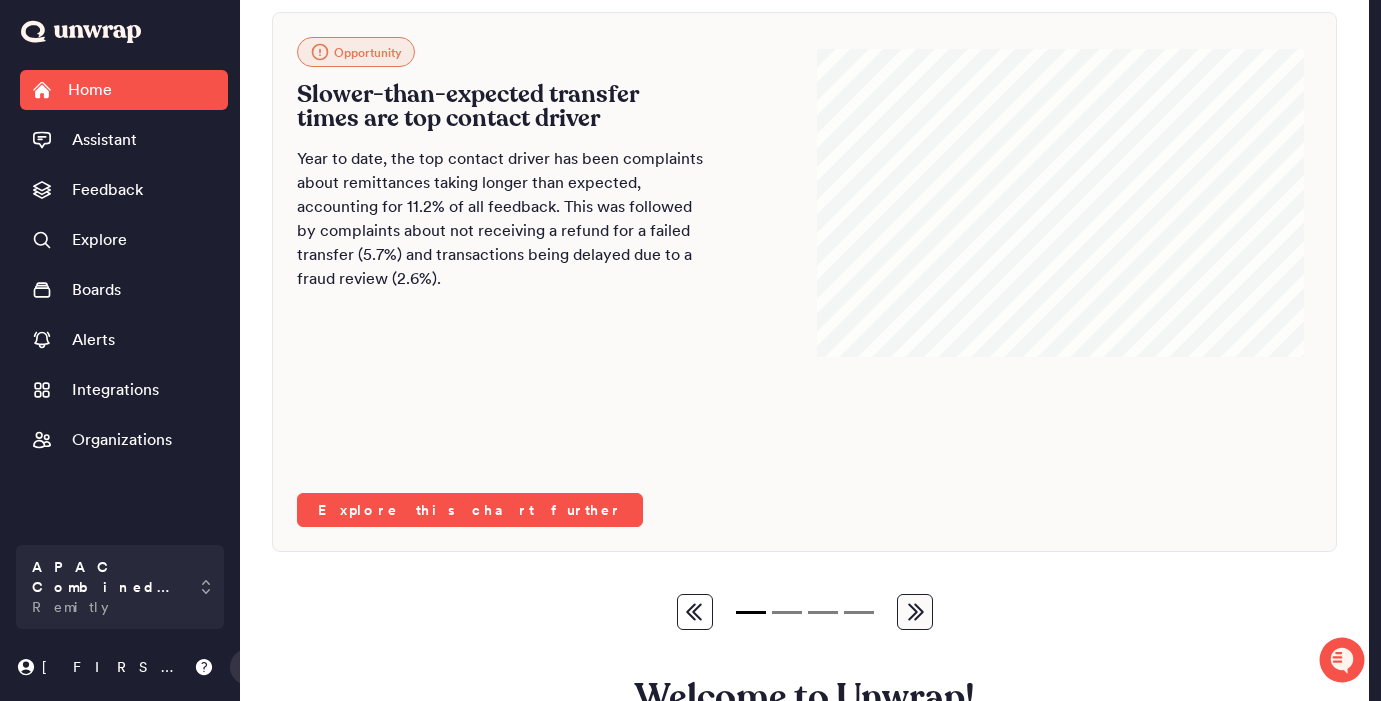 scroll, scrollTop: 0, scrollLeft: 0, axis: both 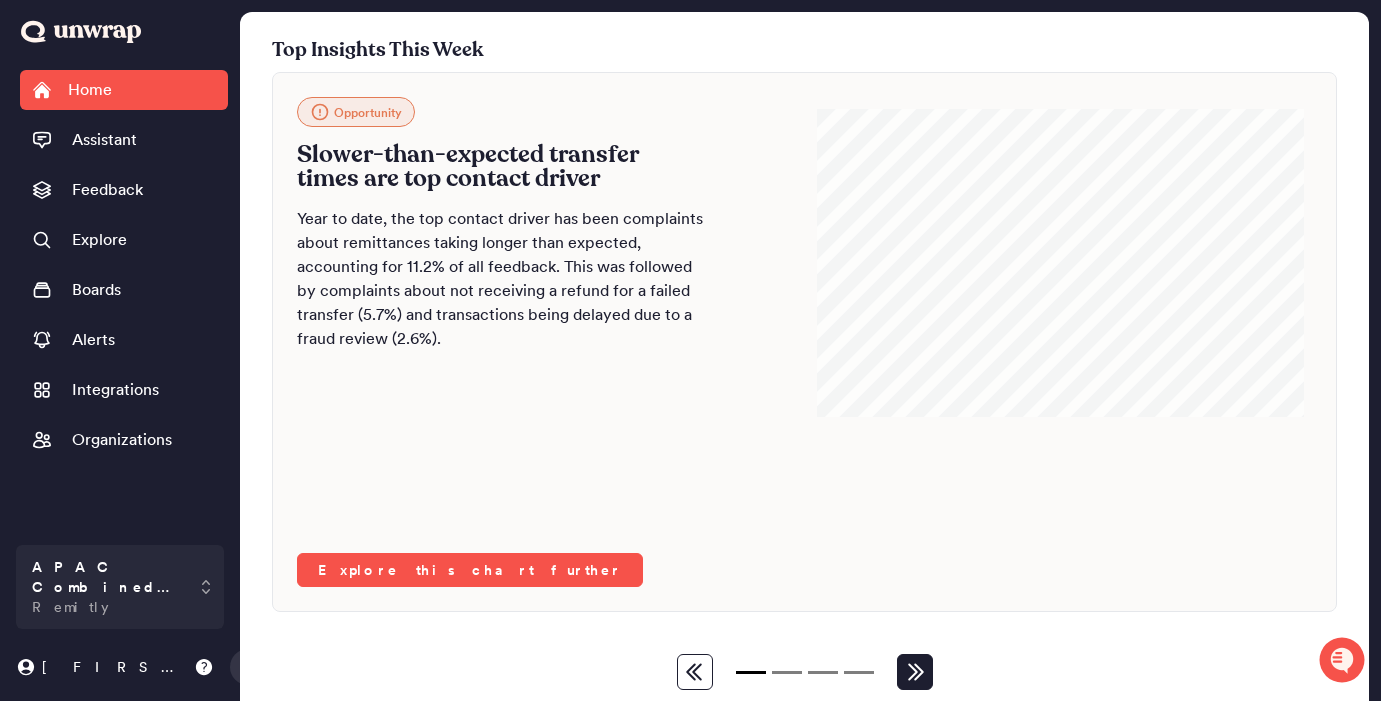 click 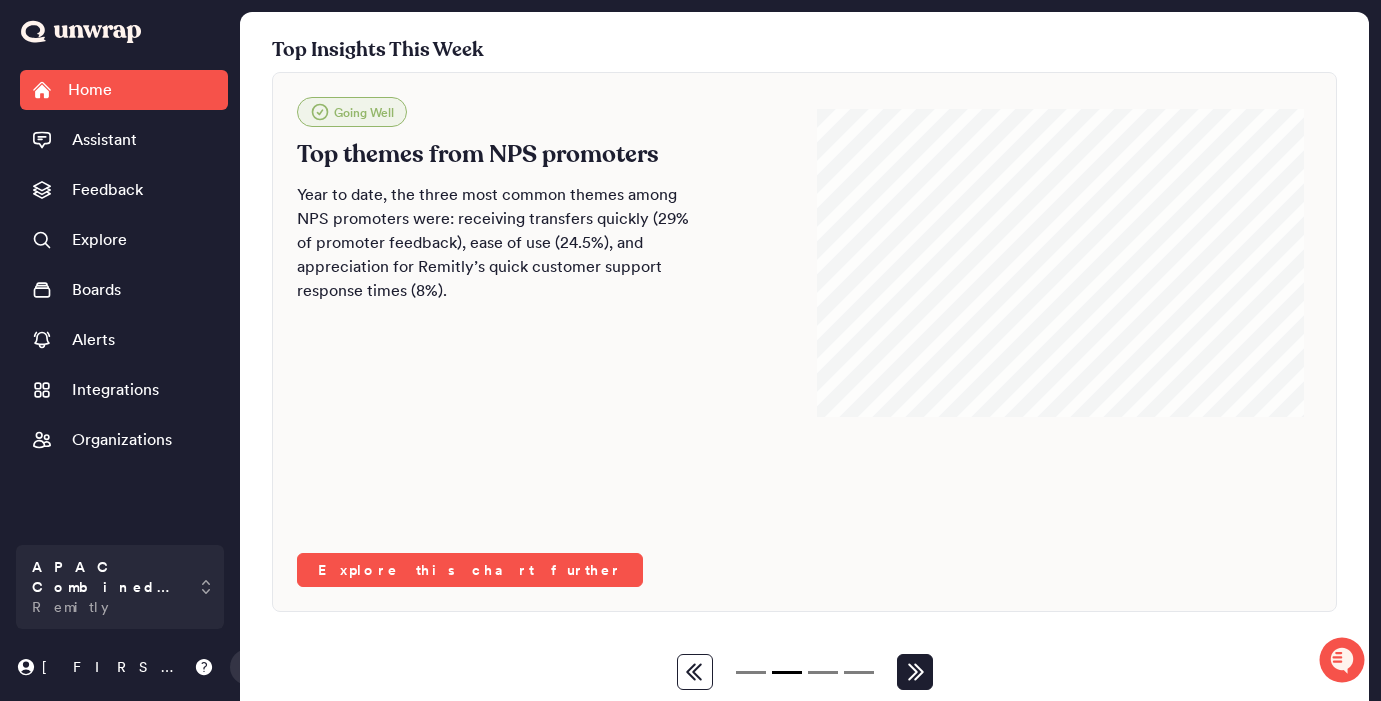 click 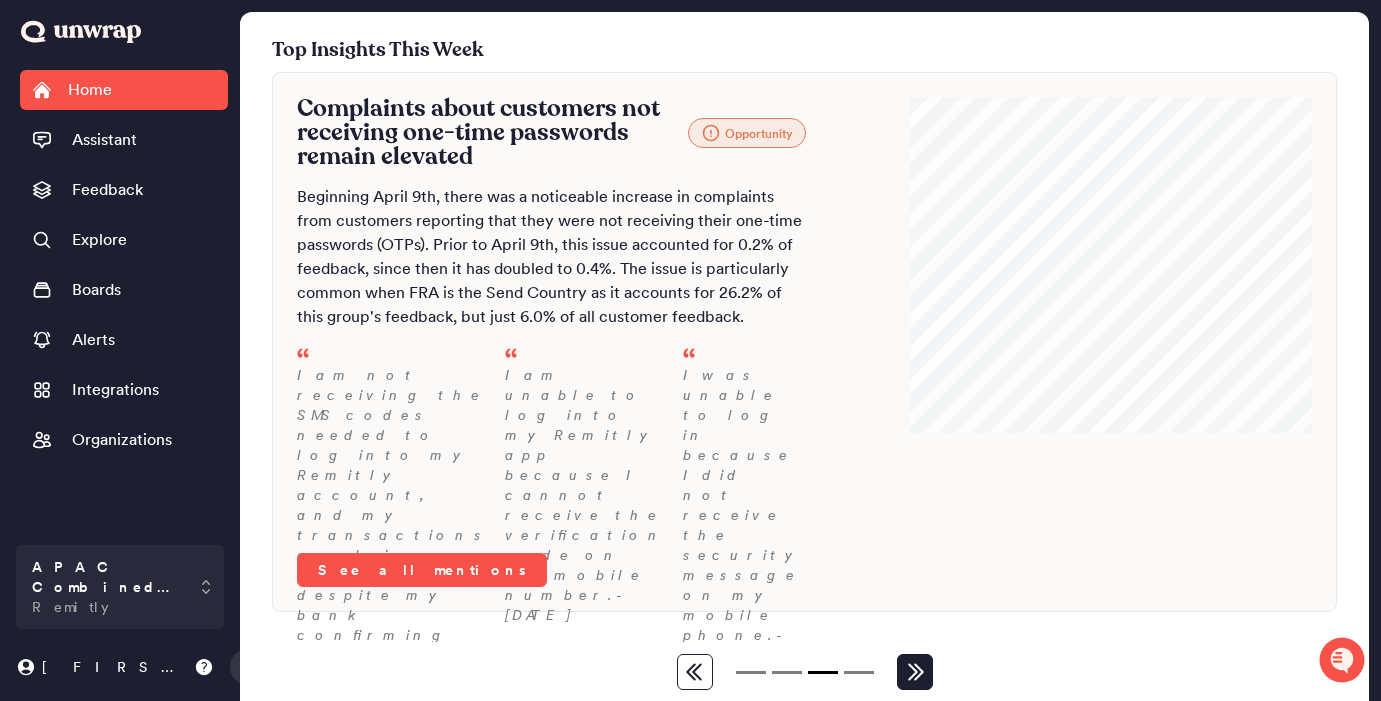 click 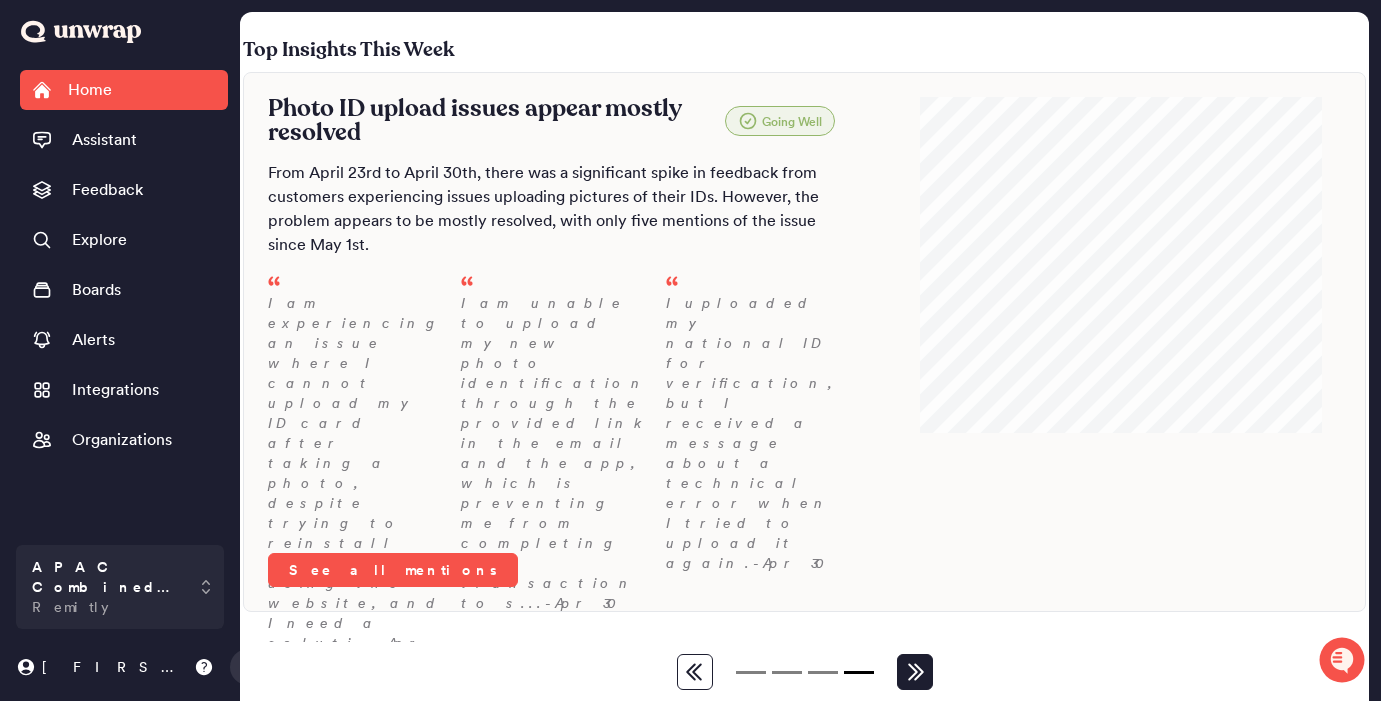 click 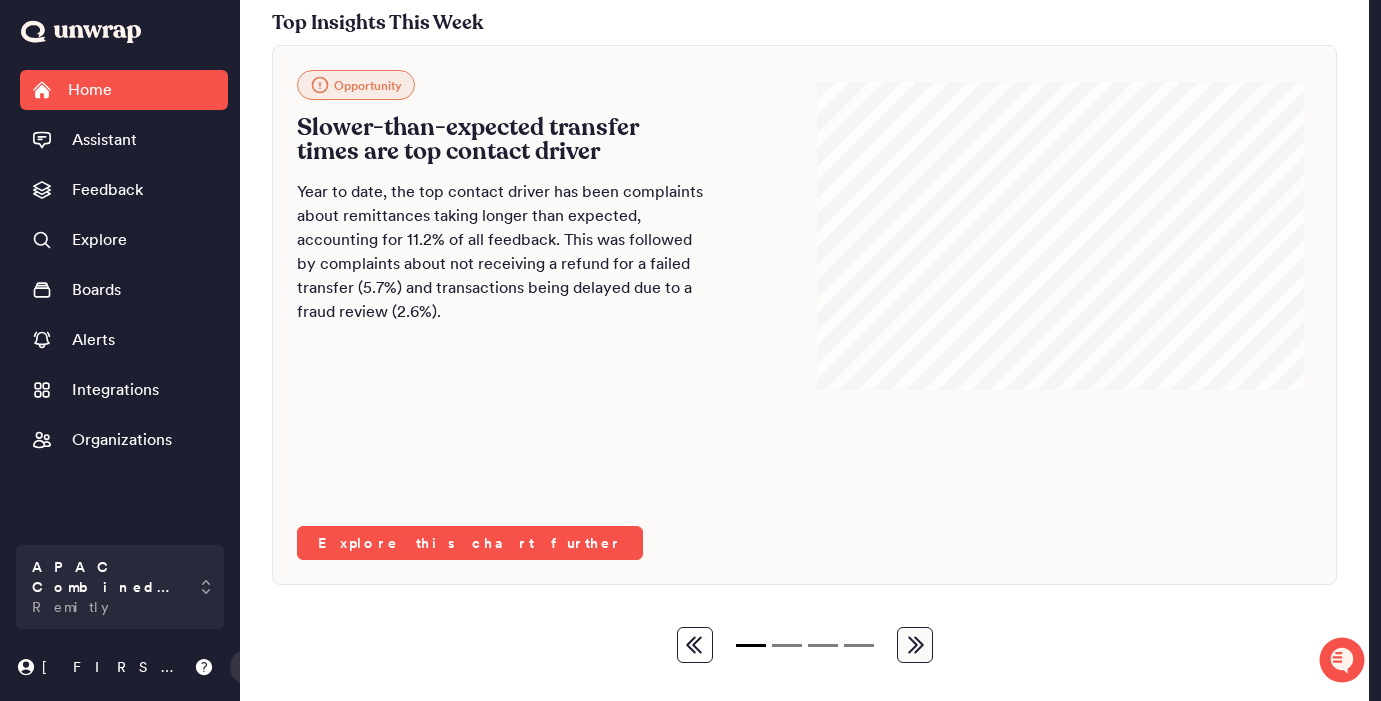 scroll, scrollTop: 28, scrollLeft: 0, axis: vertical 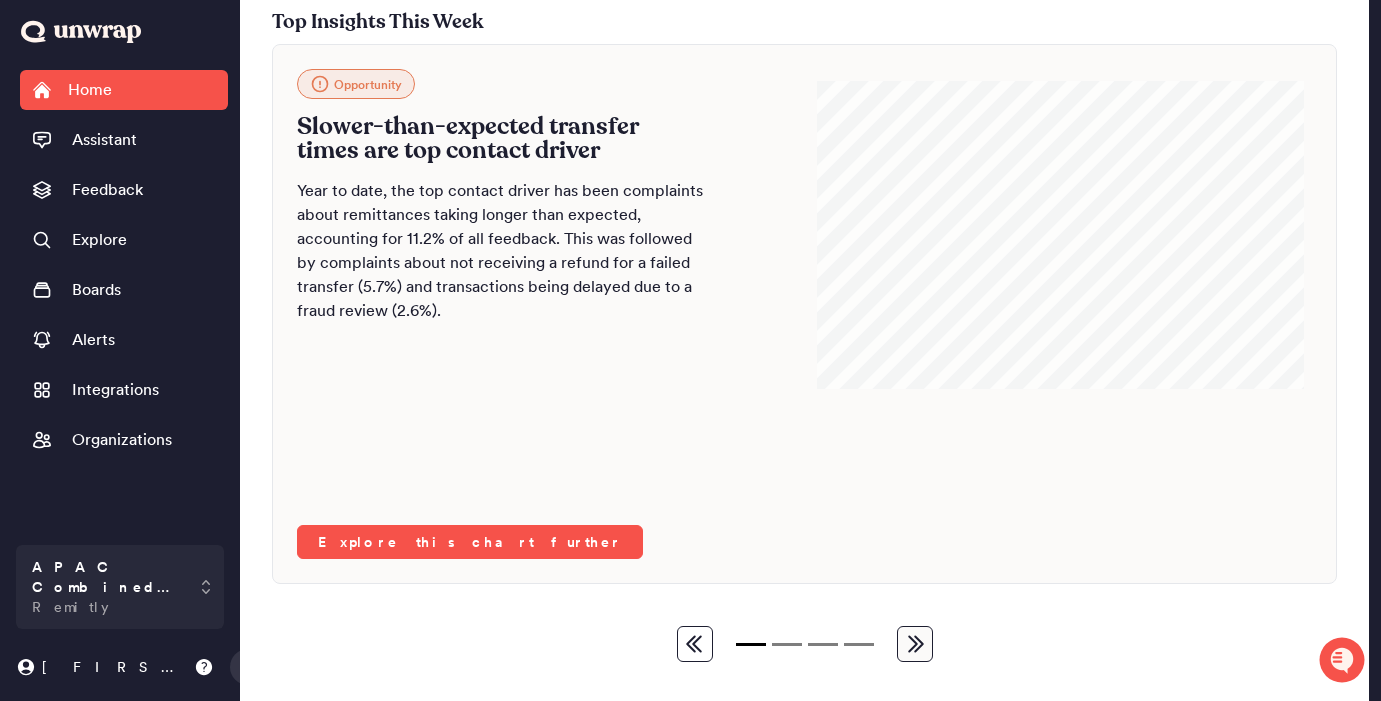 click on "Opportunity Slower-than-expected transfer times are top contact driver Year to date, the top contact driver has been complaints about remittances taking longer than expected, accounting for 11.2% of all feedback. This was followed by complaints about not receiving a refund for a failed transfer (5.7%) and transactions being delayed due to a fraud review (2.6%). Explore this chart further" at bounding box center [804, 314] 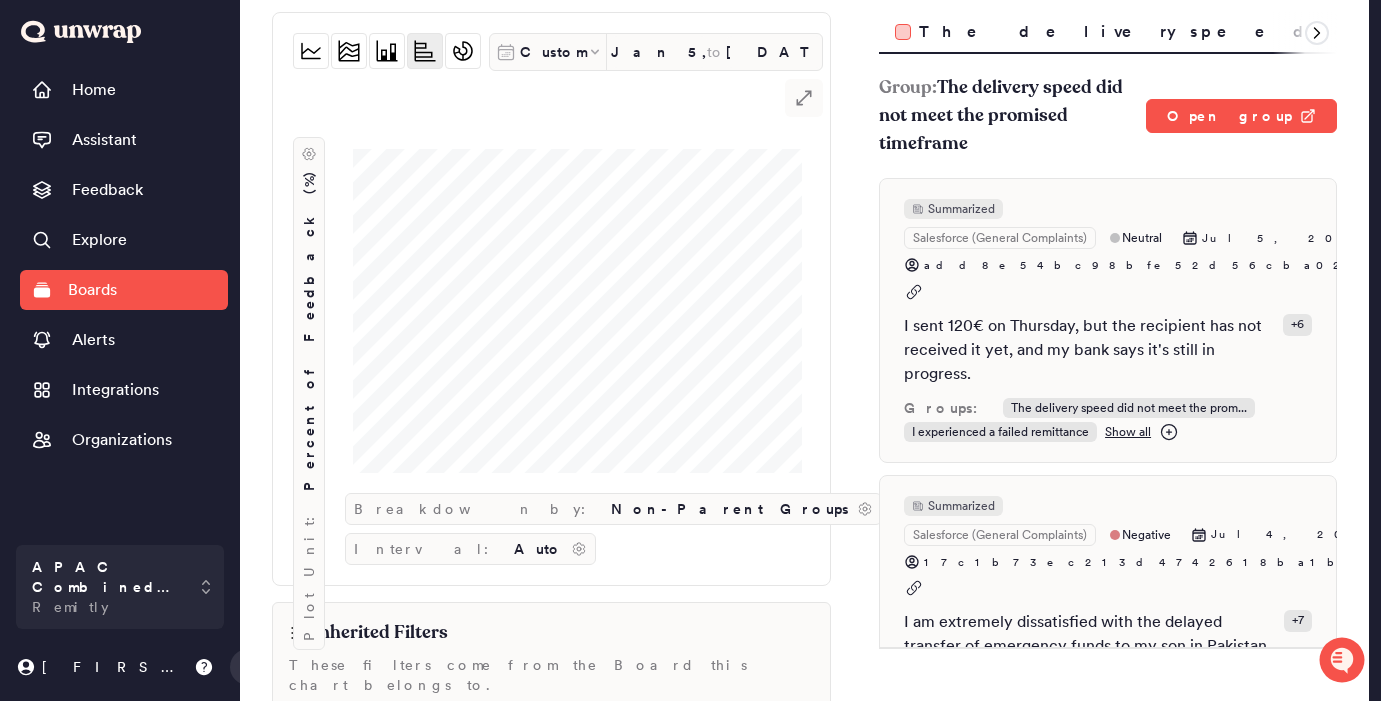 scroll, scrollTop: 0, scrollLeft: 0, axis: both 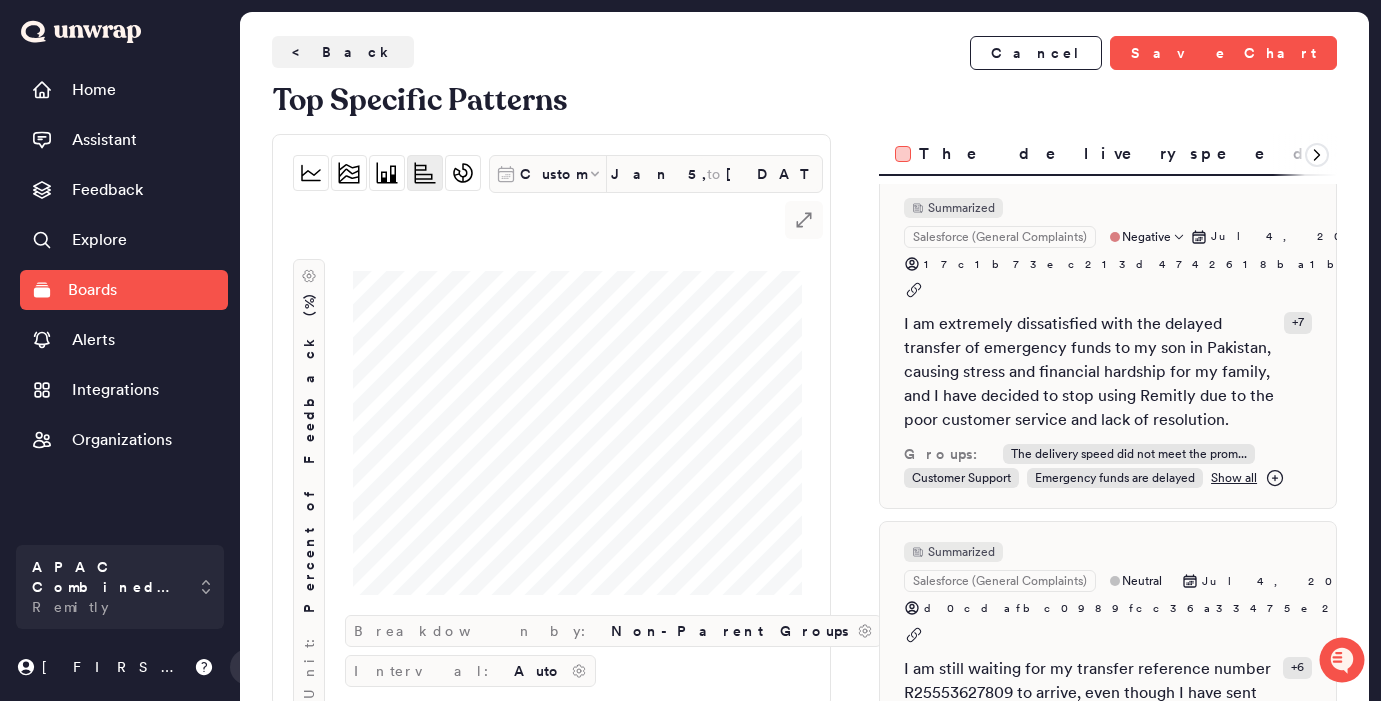 click on "Show all" at bounding box center (1234, 478) 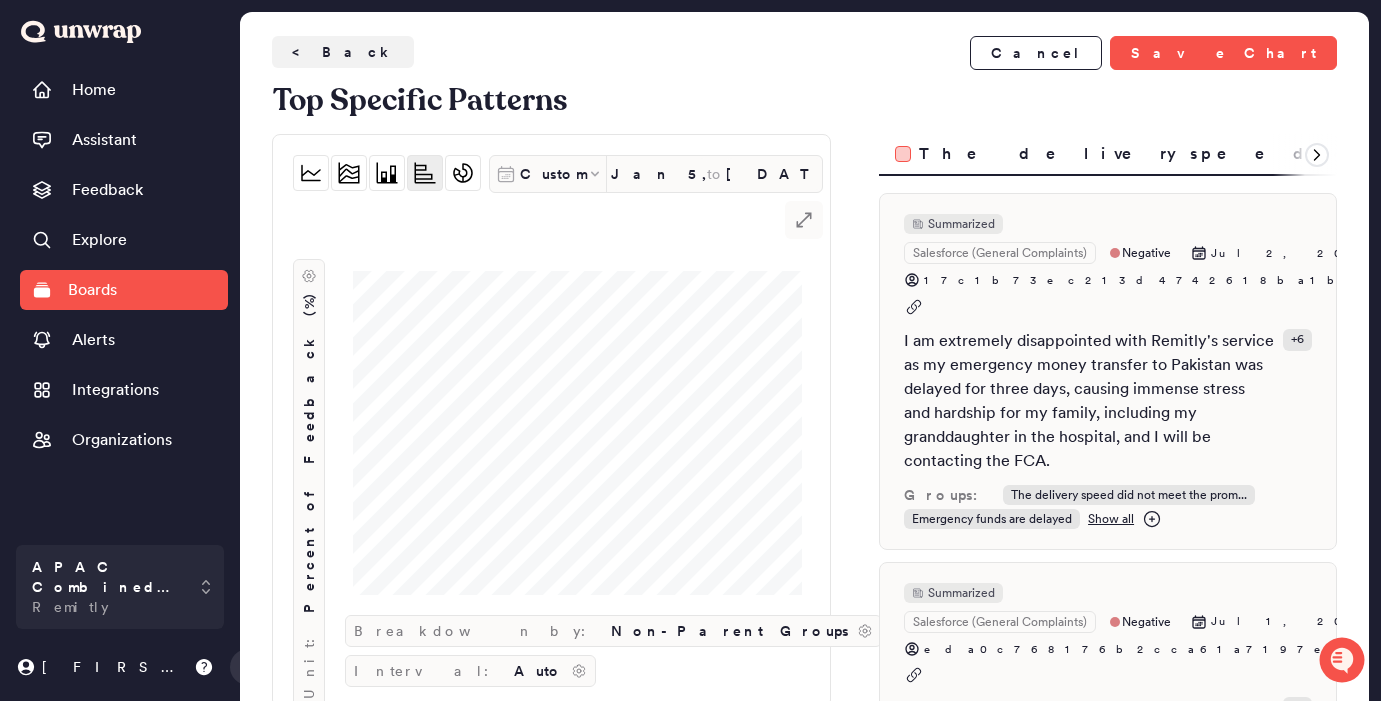 scroll, scrollTop: 2862, scrollLeft: 0, axis: vertical 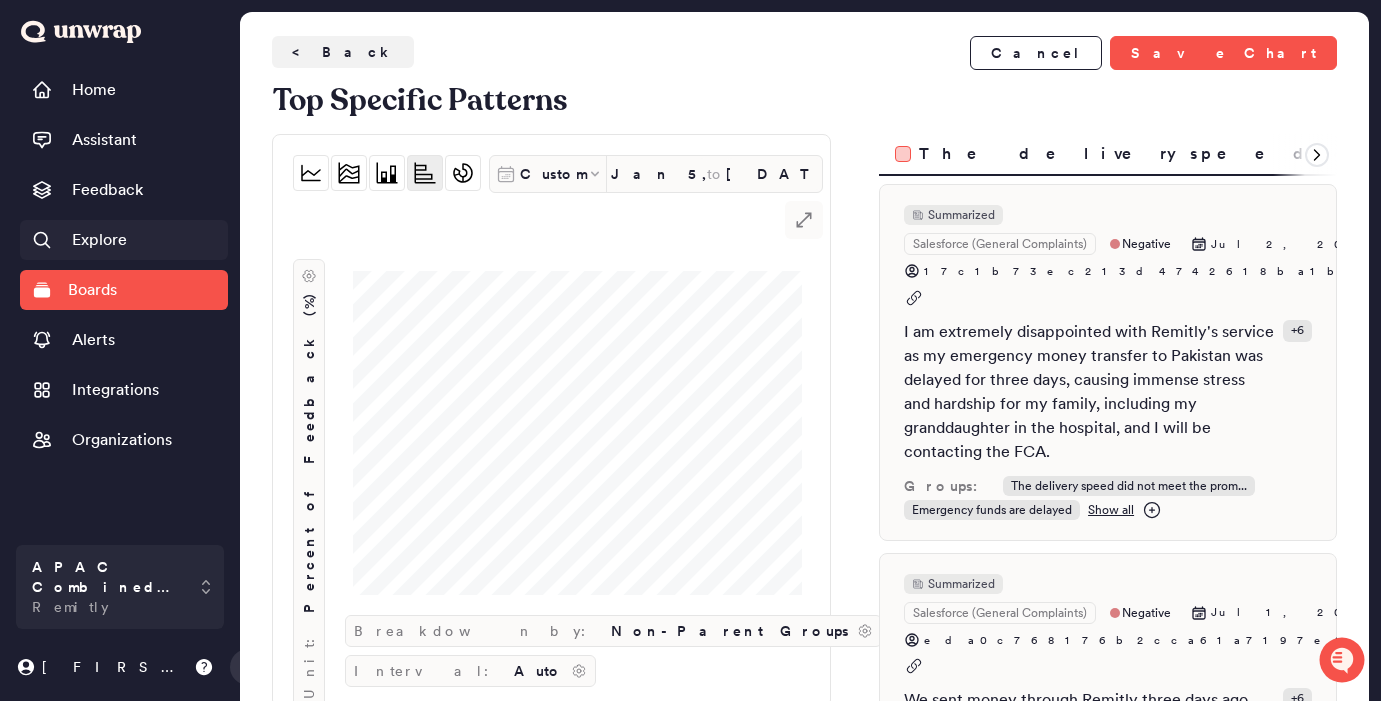 click on "Explore" at bounding box center [99, 240] 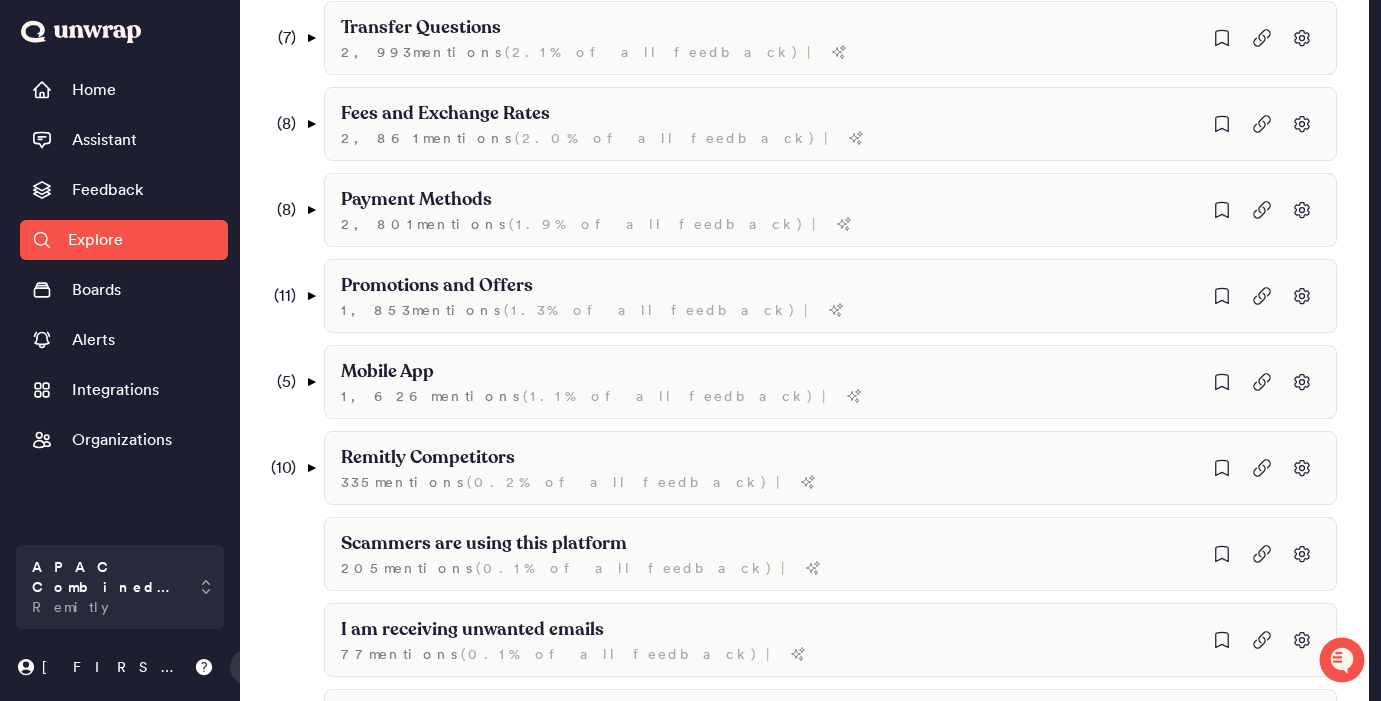 scroll, scrollTop: 0, scrollLeft: 0, axis: both 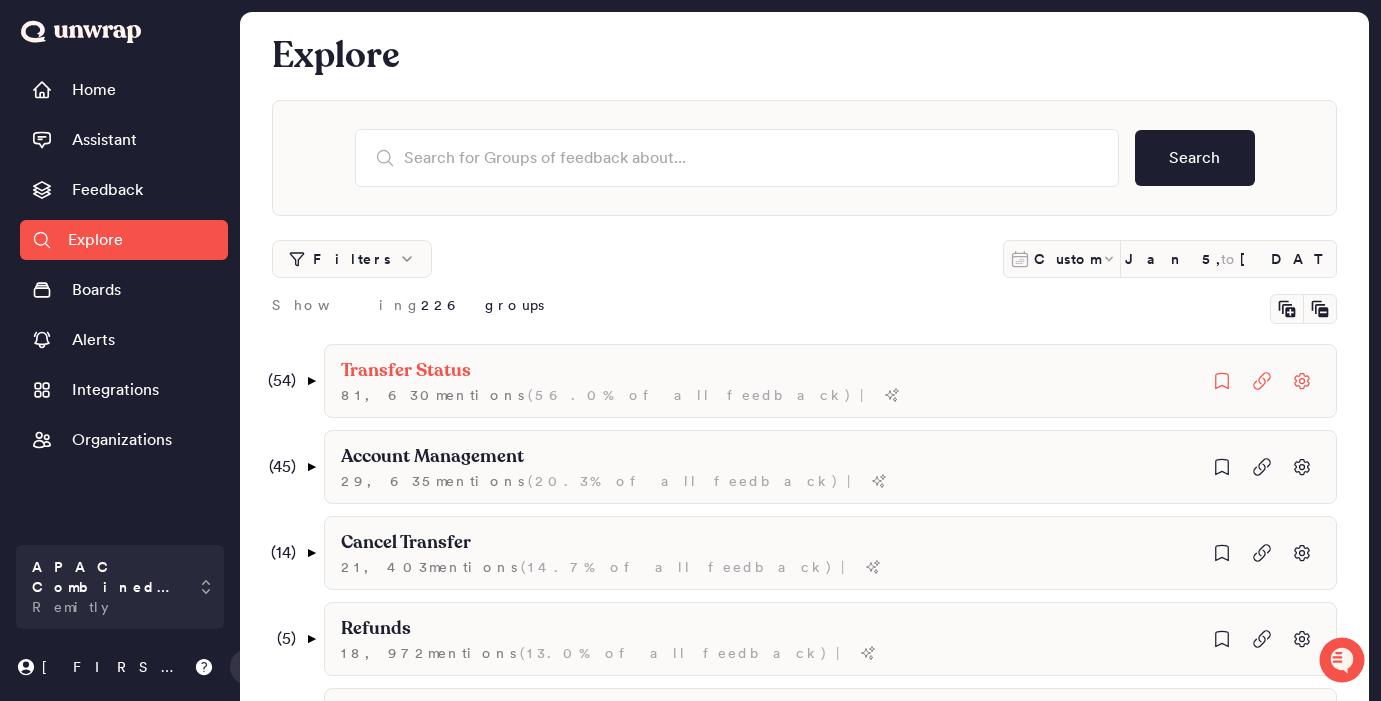 click on "( 54 ) ▼" at bounding box center [289, 381] 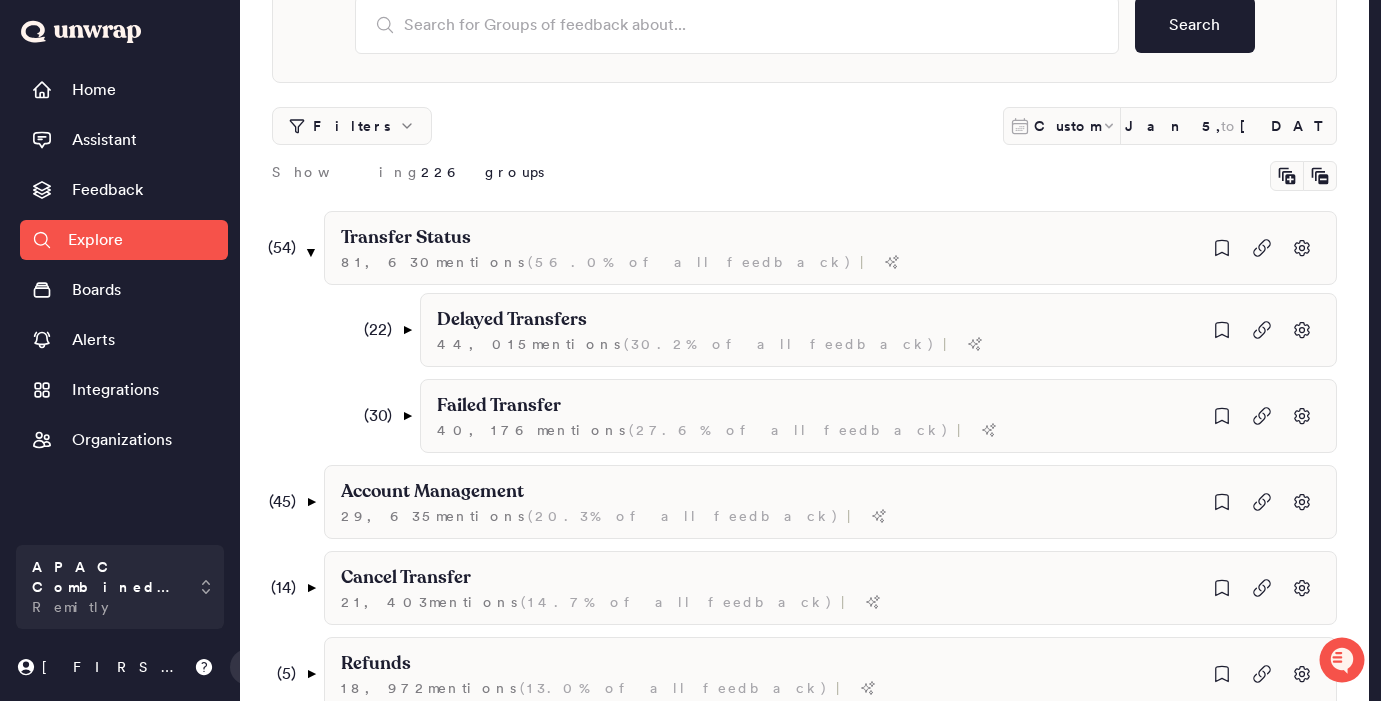 scroll, scrollTop: 145, scrollLeft: 0, axis: vertical 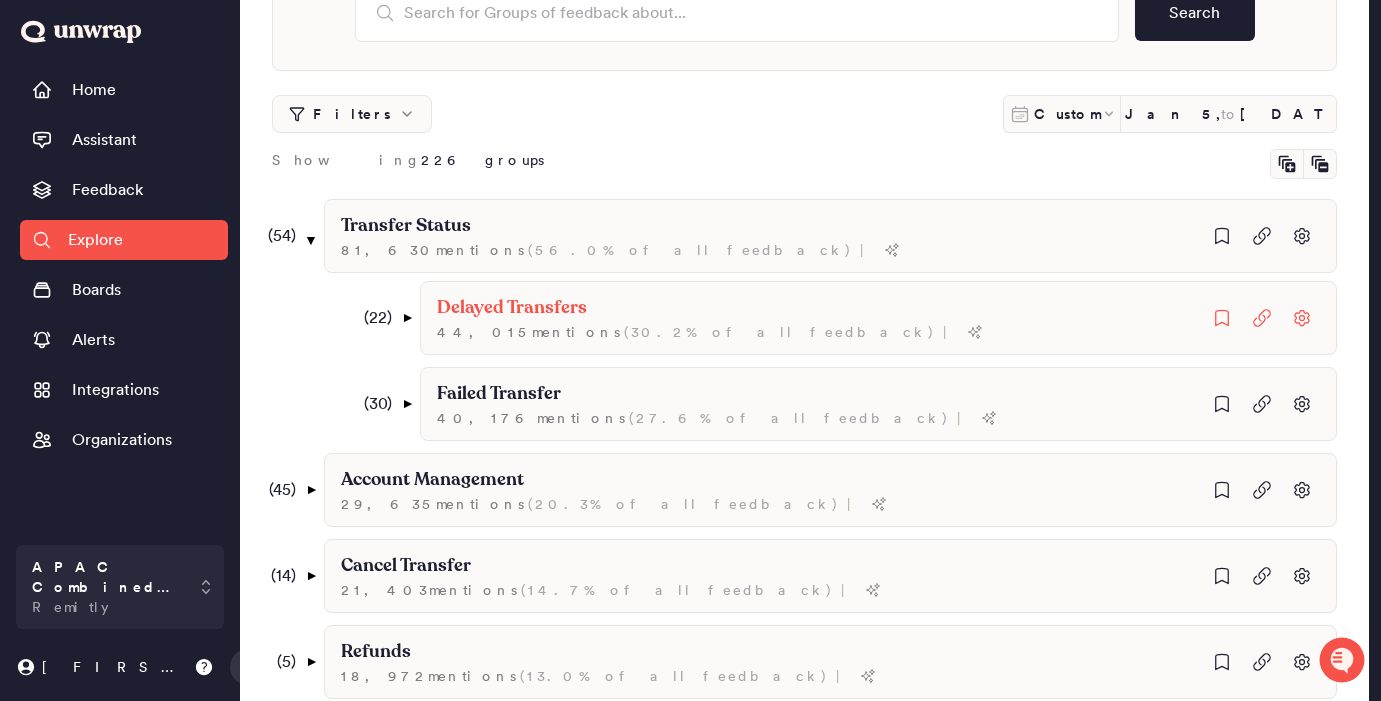click on "( 22 ) ▼" at bounding box center [385, 318] 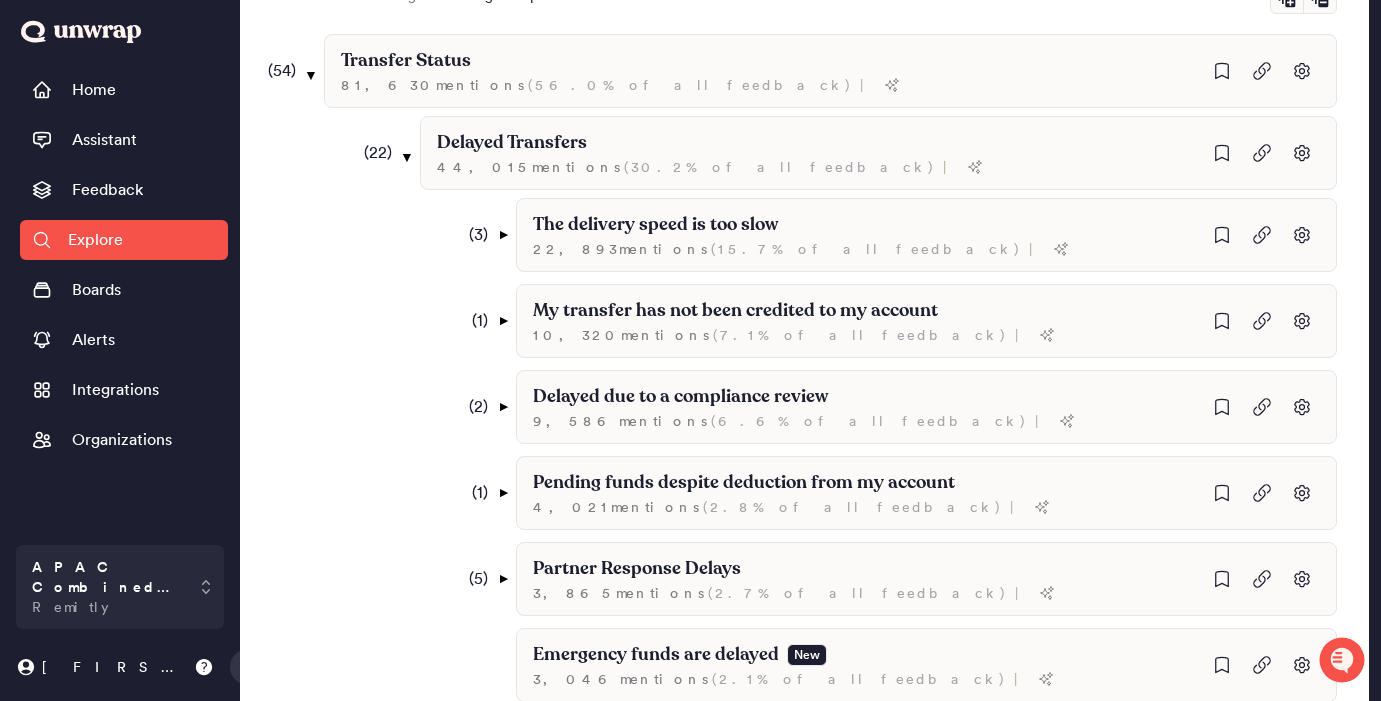 scroll, scrollTop: 308, scrollLeft: 0, axis: vertical 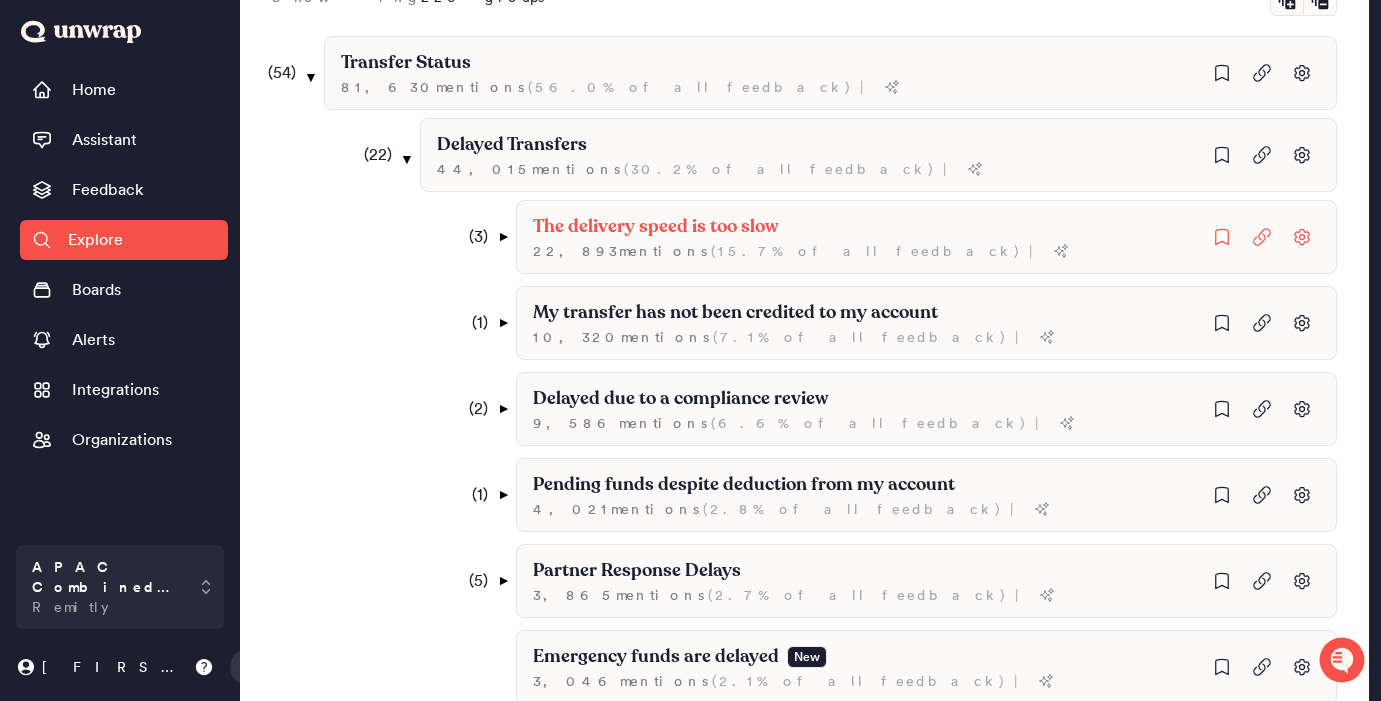 click on "( 3 ) ▼" at bounding box center (481, 237) 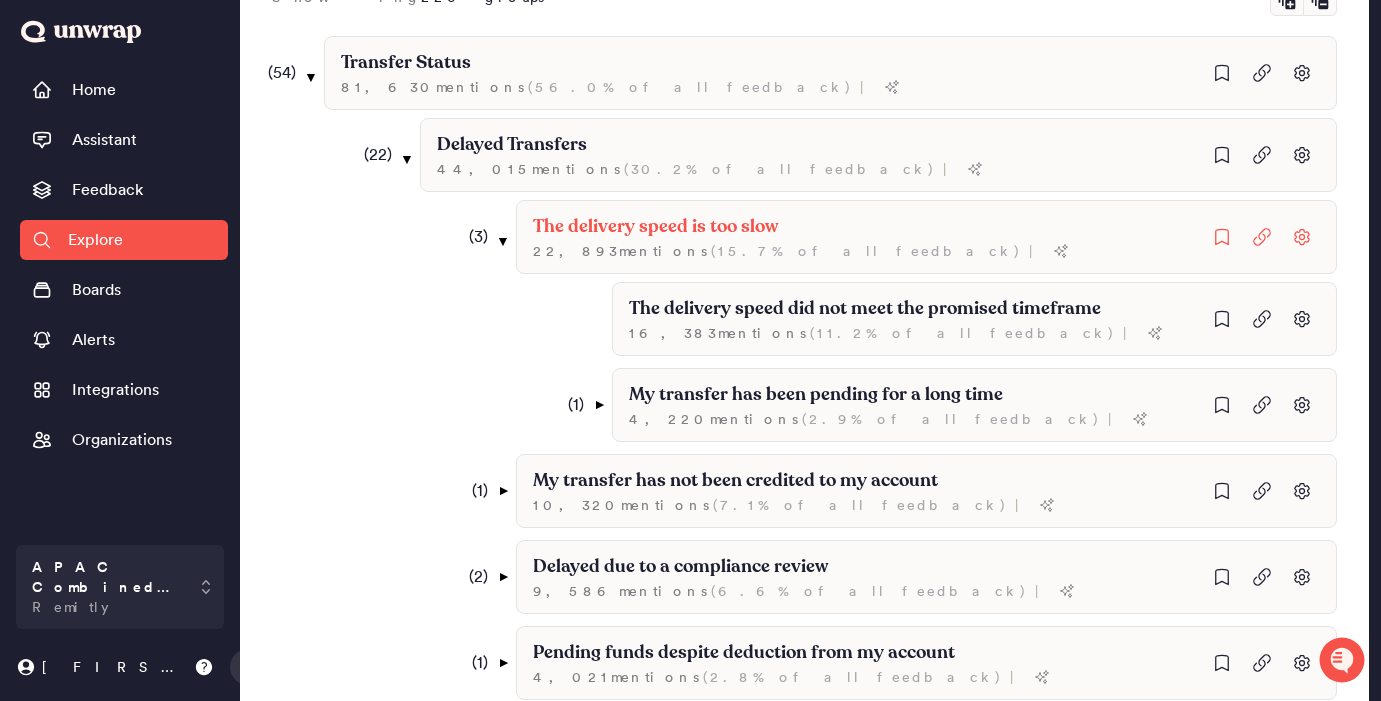 click on "( 3 ) ▼" at bounding box center (481, 237) 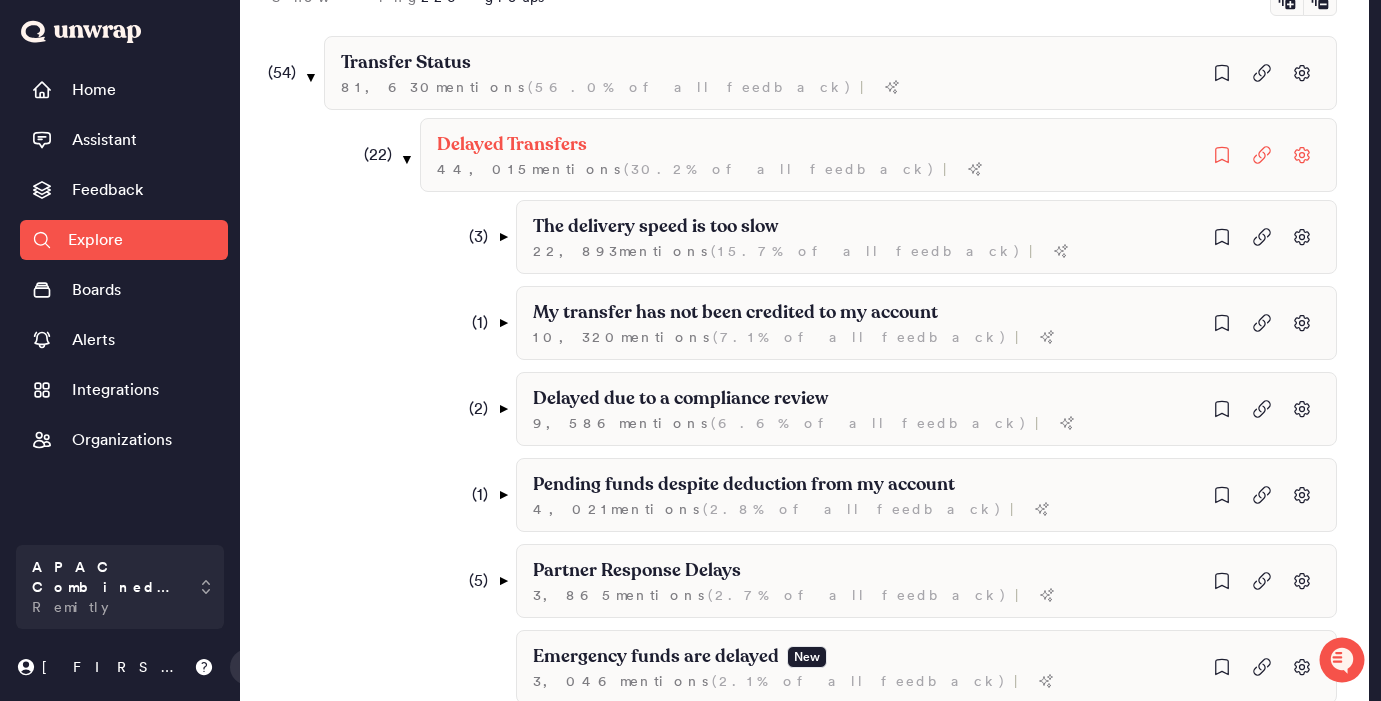 click on "( 22 ) ▼" at bounding box center [385, 155] 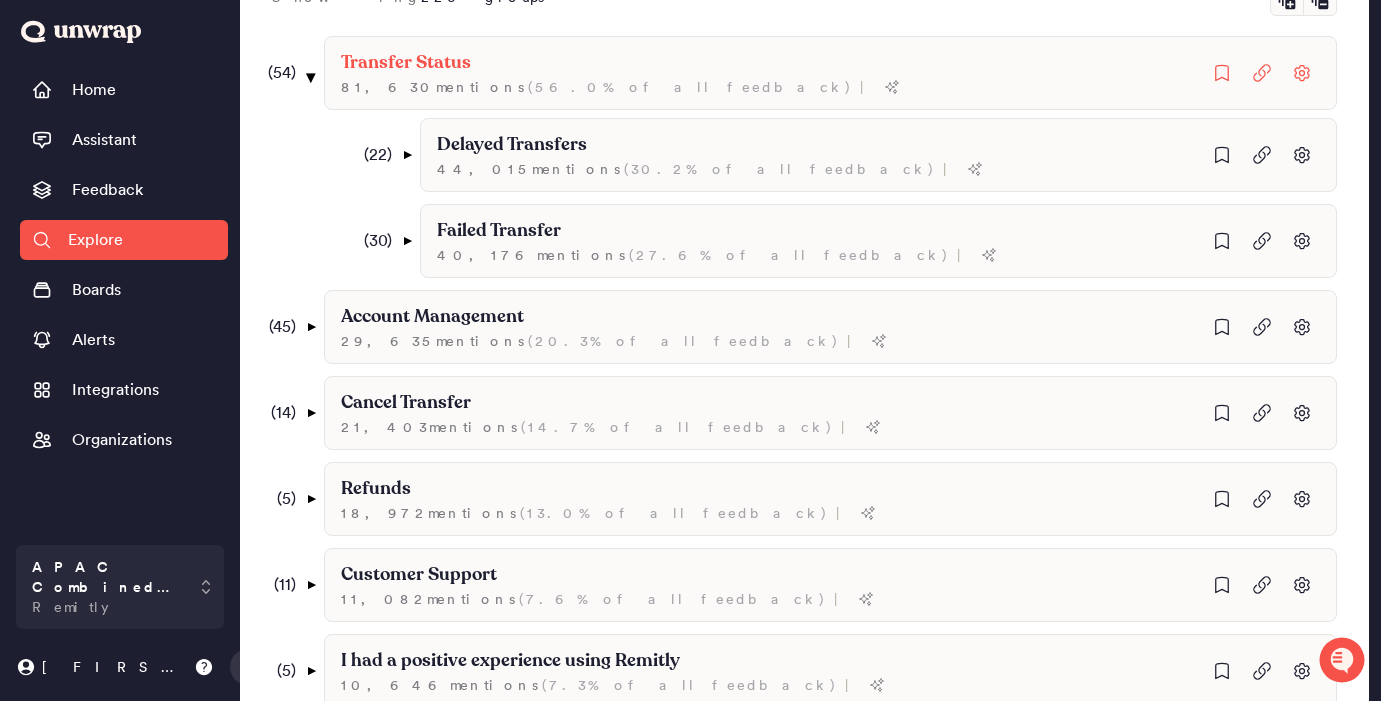 click on "▼" at bounding box center [311, 77] 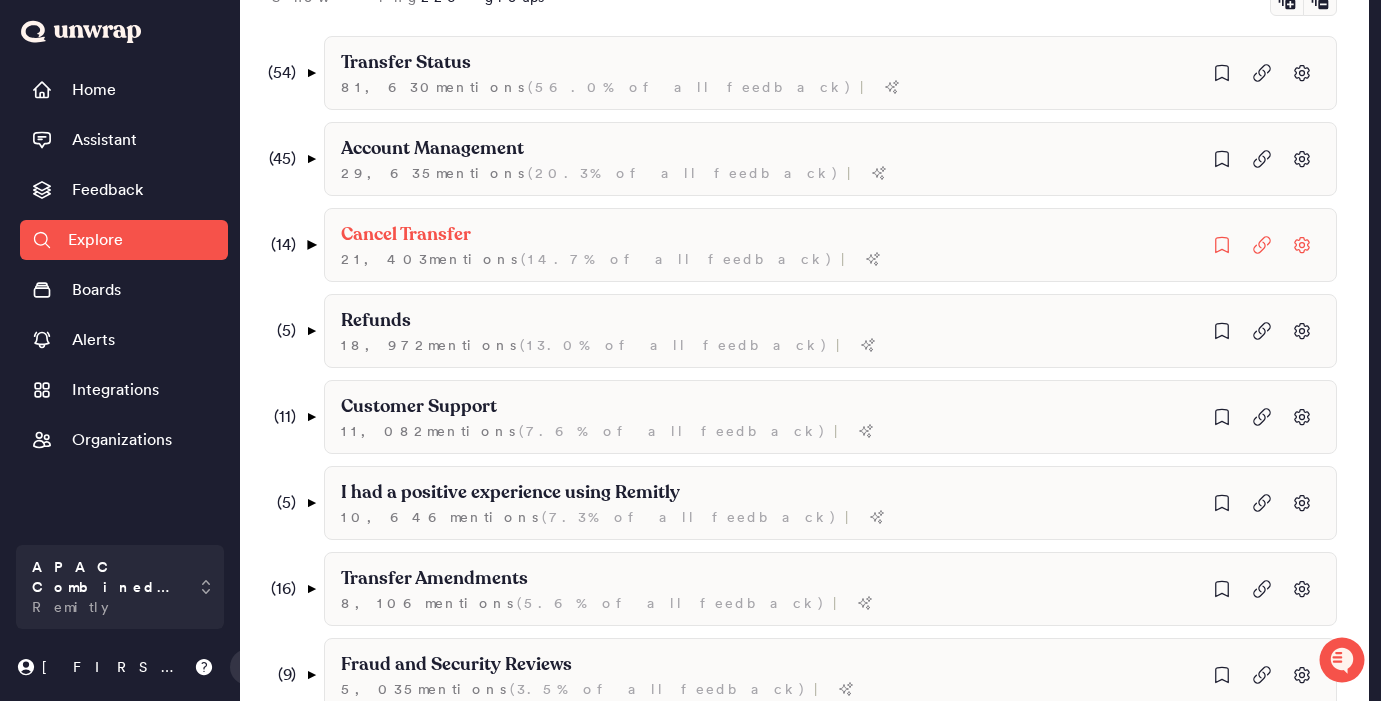click on "▼" at bounding box center (311, 245) 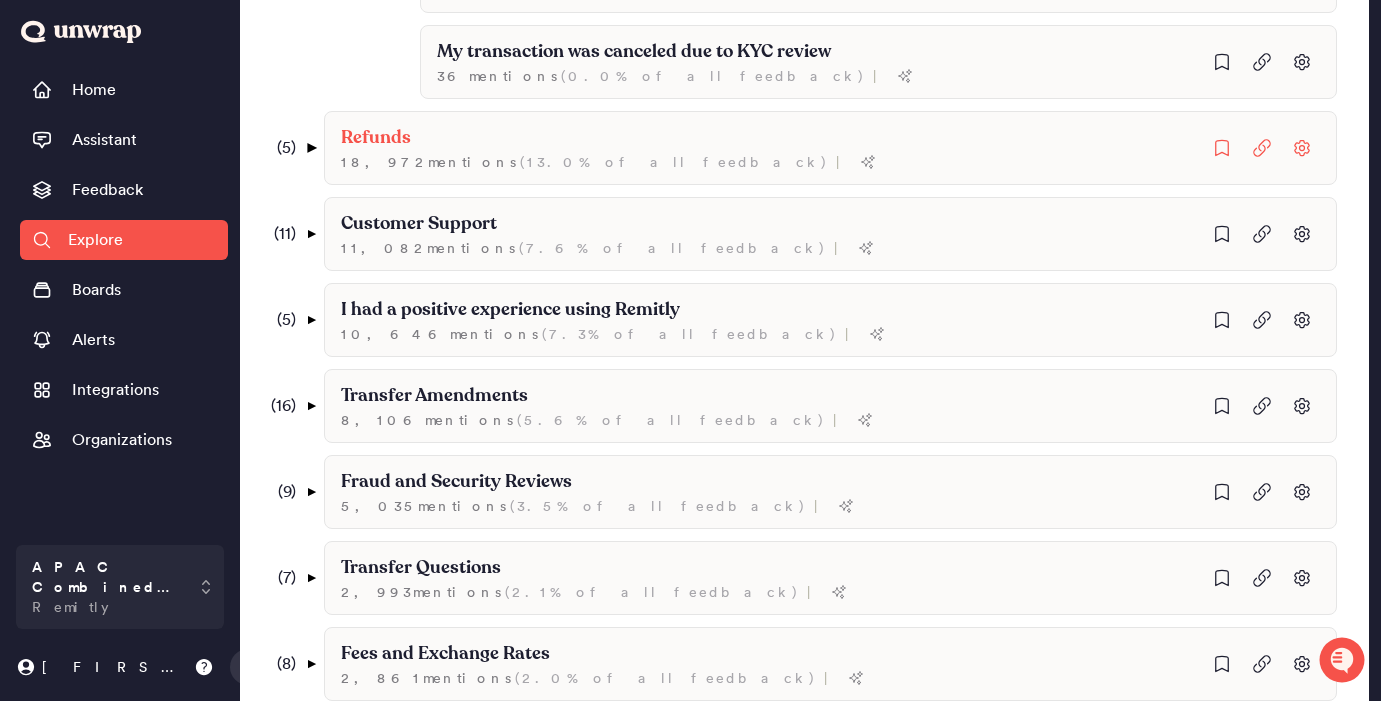 scroll, scrollTop: 1261, scrollLeft: 0, axis: vertical 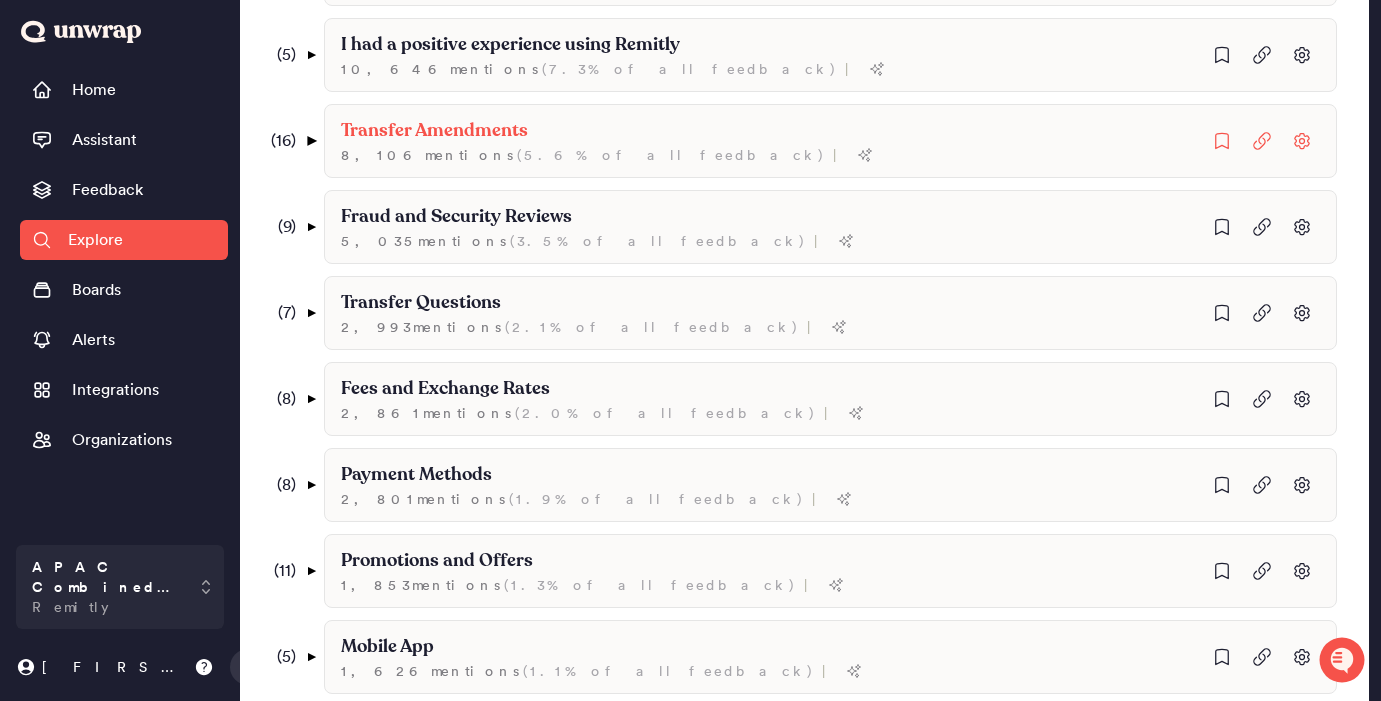 click on "▼" at bounding box center [311, 141] 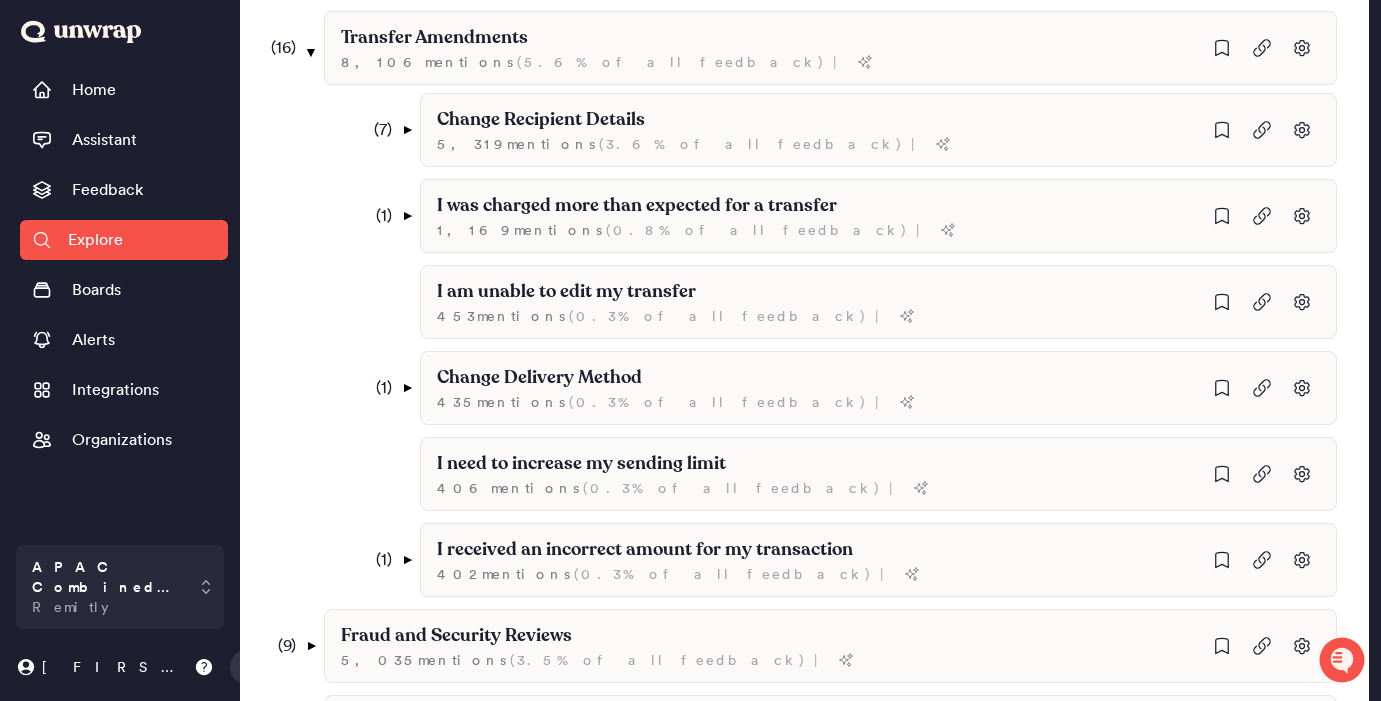 scroll, scrollTop: 2056, scrollLeft: 0, axis: vertical 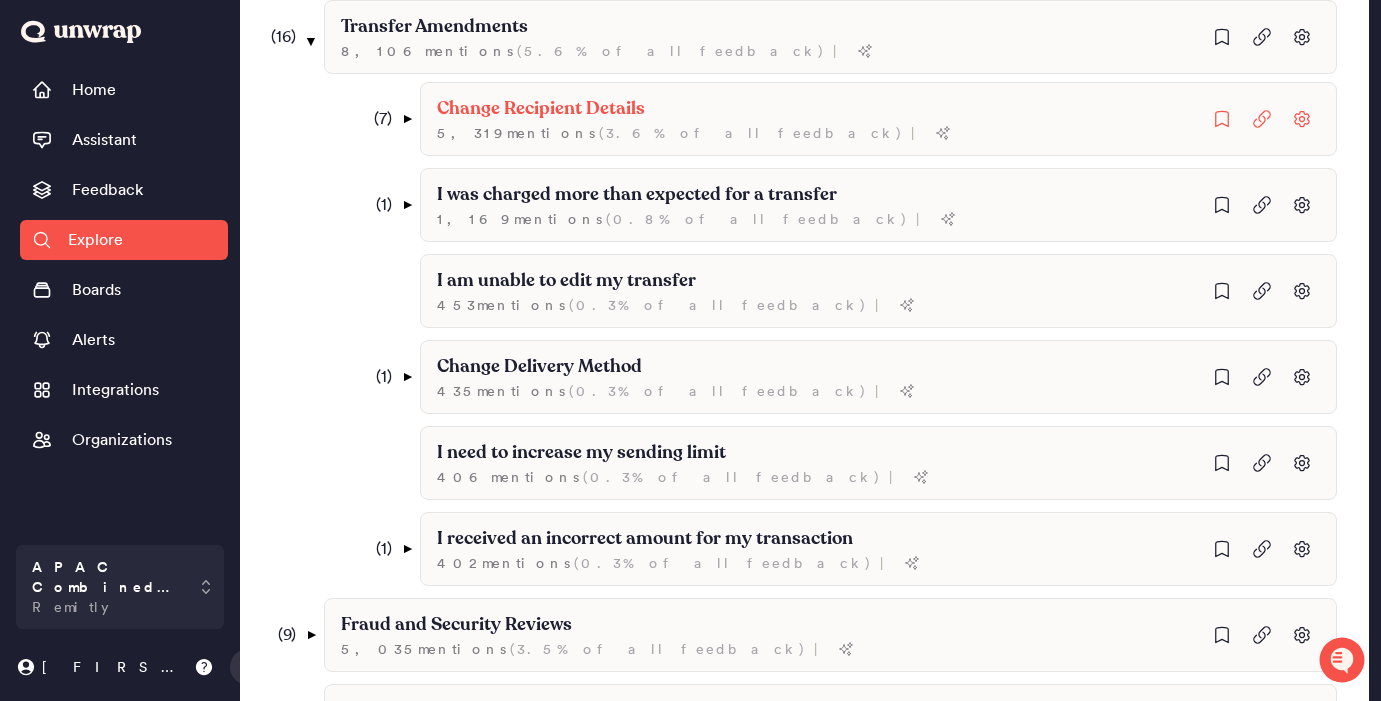 click on "( 7 ) ▼" at bounding box center (385, 119) 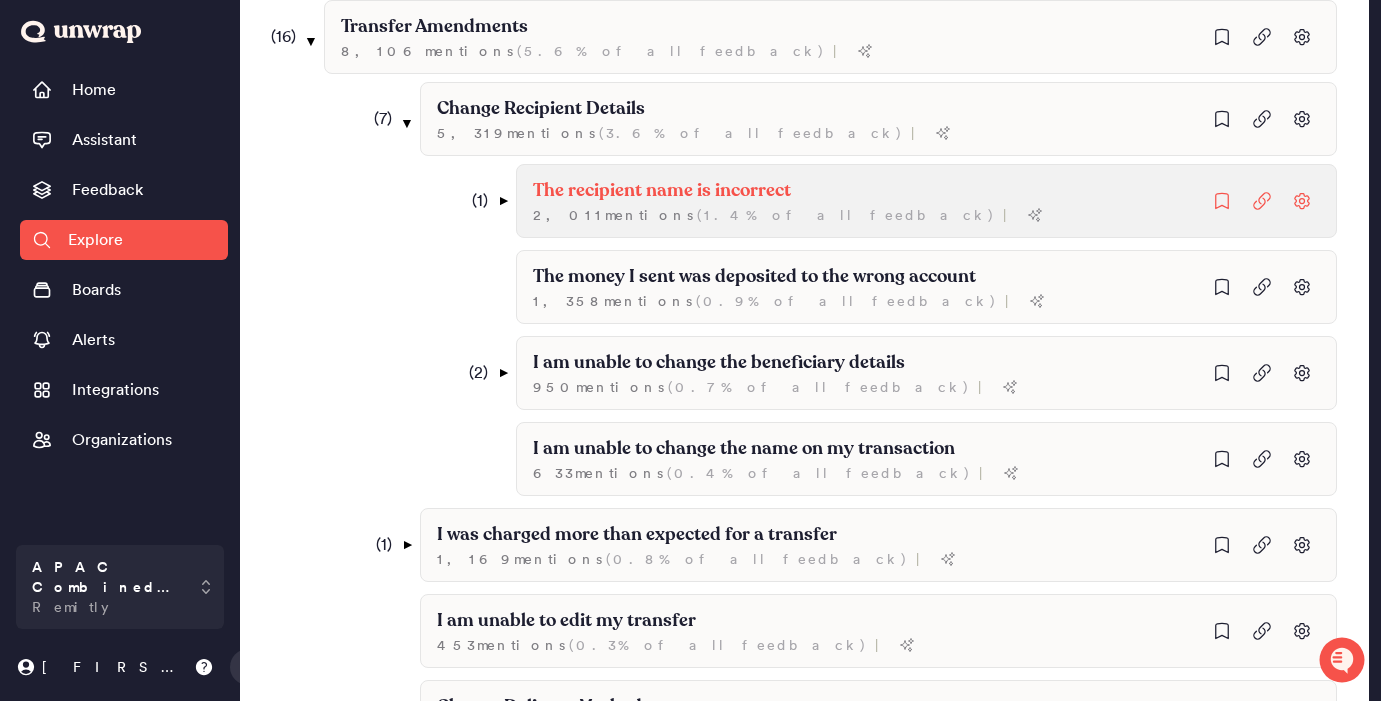click on "The recipient name is incorrect" at bounding box center (662, 191) 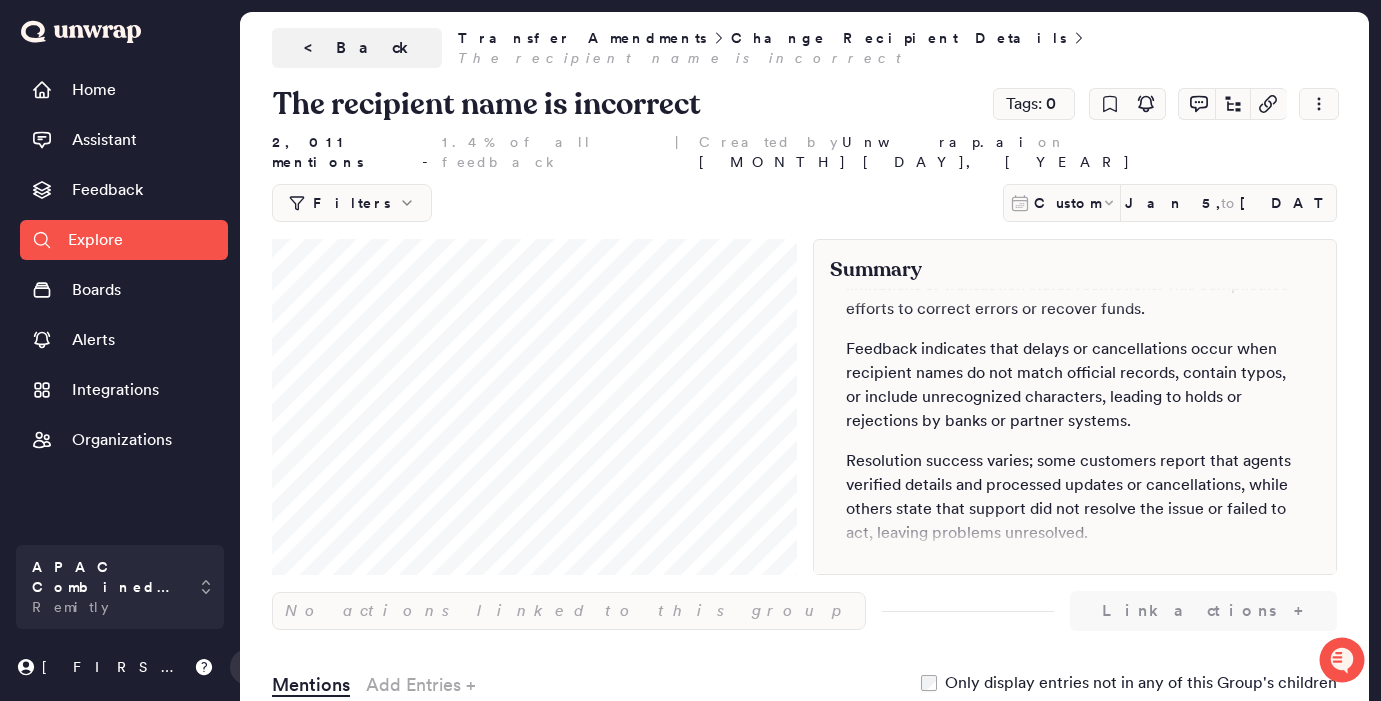 scroll, scrollTop: 242, scrollLeft: 0, axis: vertical 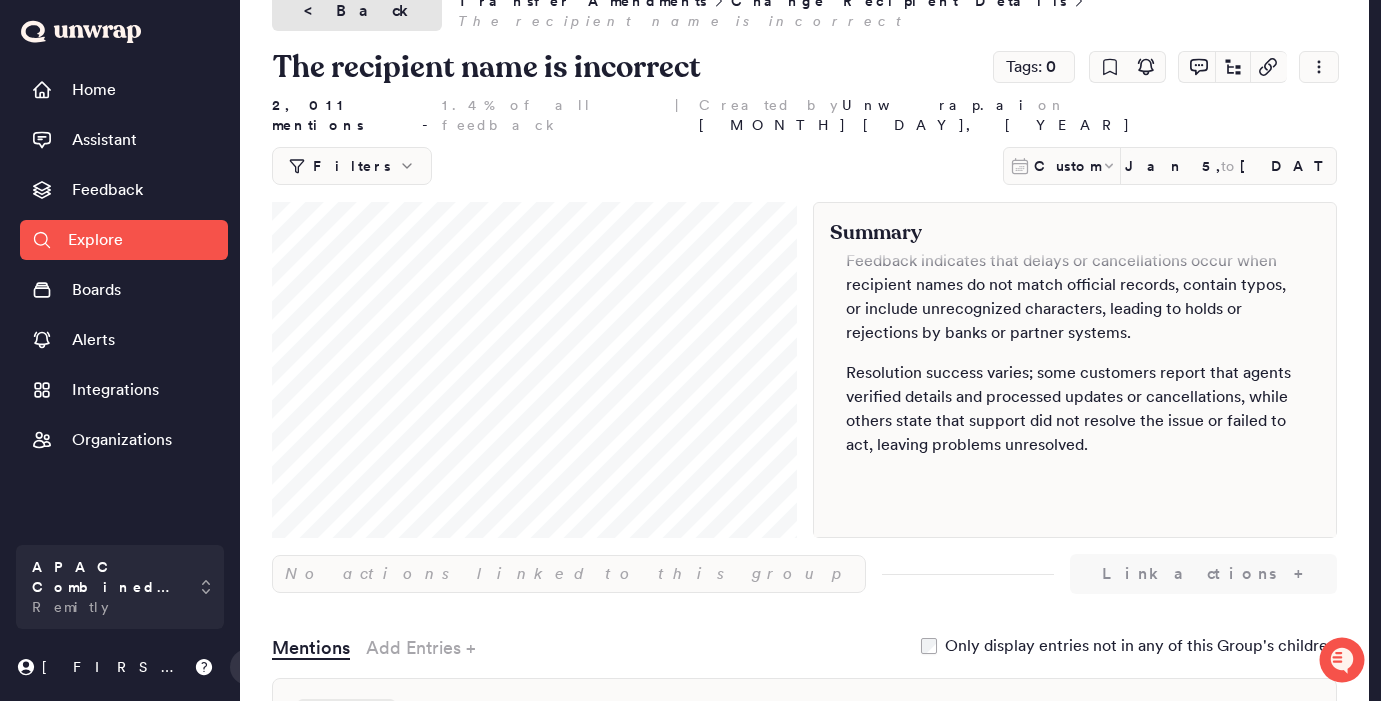 click on "< Back" at bounding box center (357, 11) 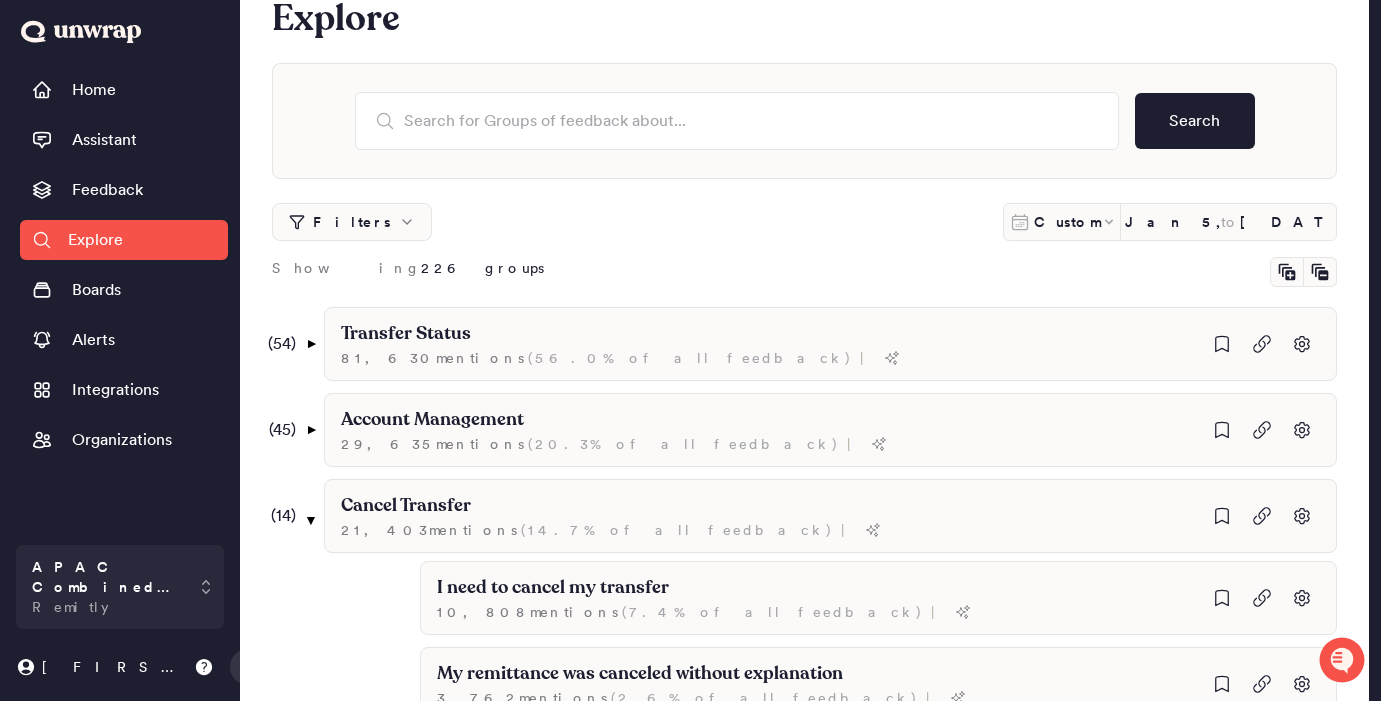 scroll, scrollTop: 2056, scrollLeft: 0, axis: vertical 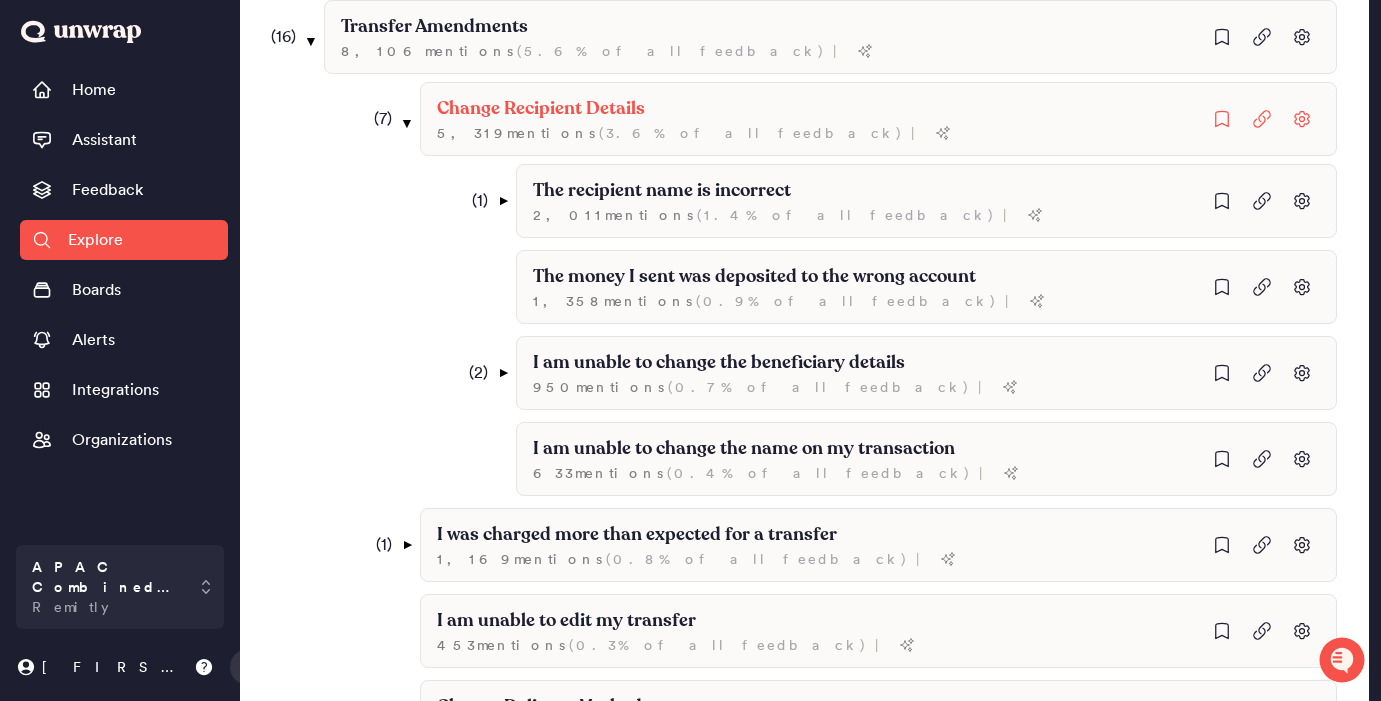 click on "( 7 ) ▼" at bounding box center (385, 119) 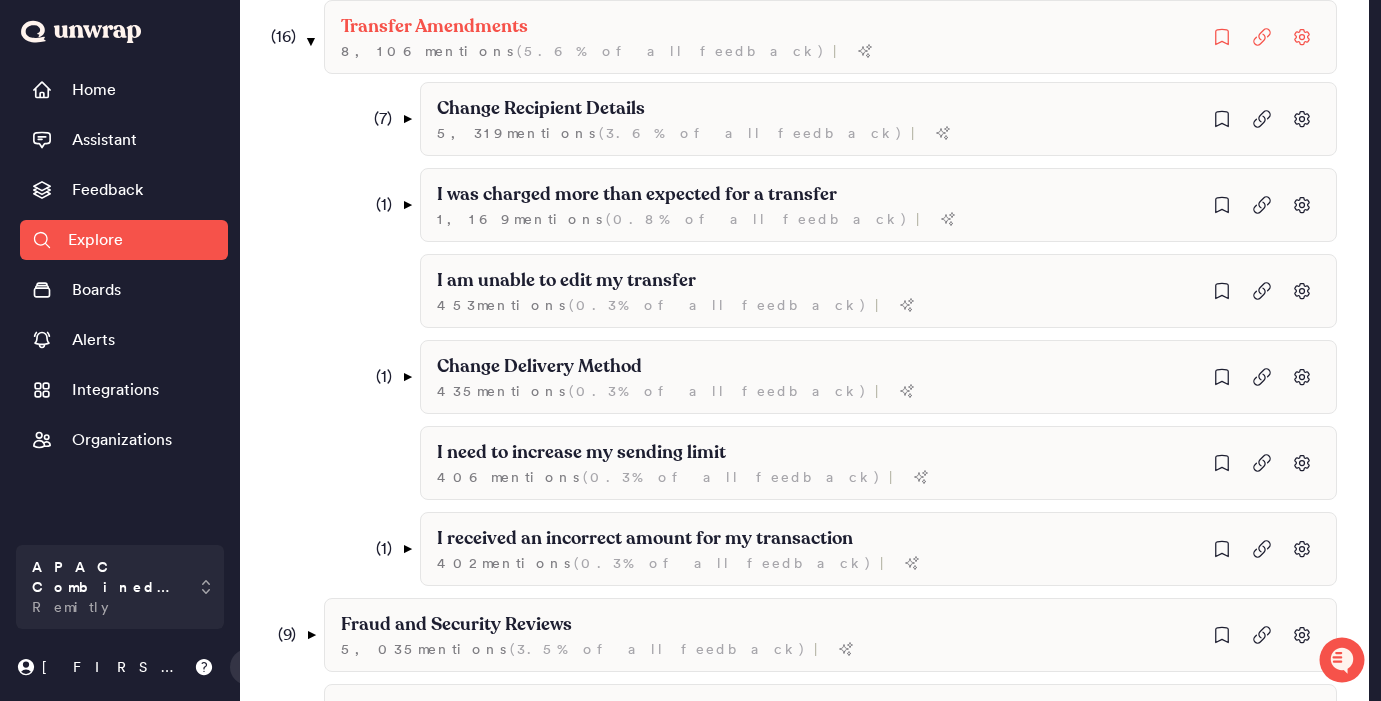 click on "( 16 ) ▼" at bounding box center [289, 37] 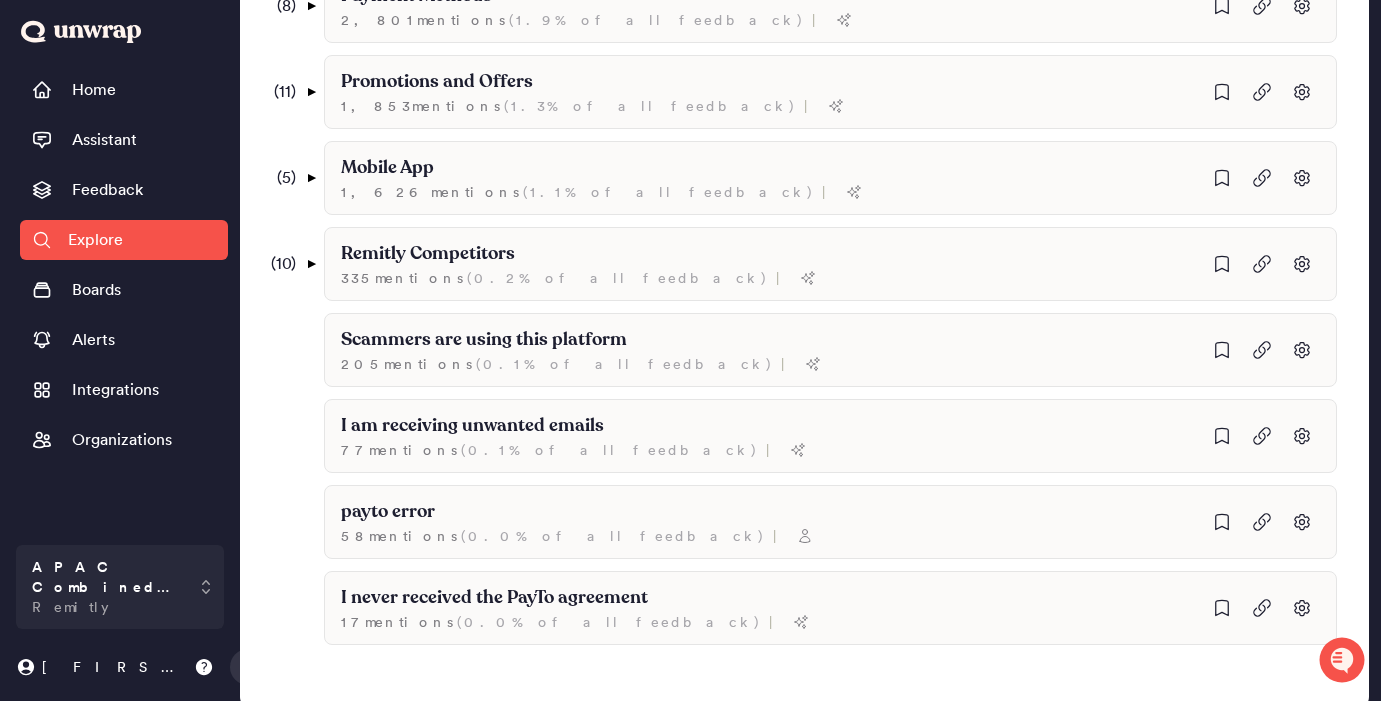 scroll, scrollTop: 2435, scrollLeft: 0, axis: vertical 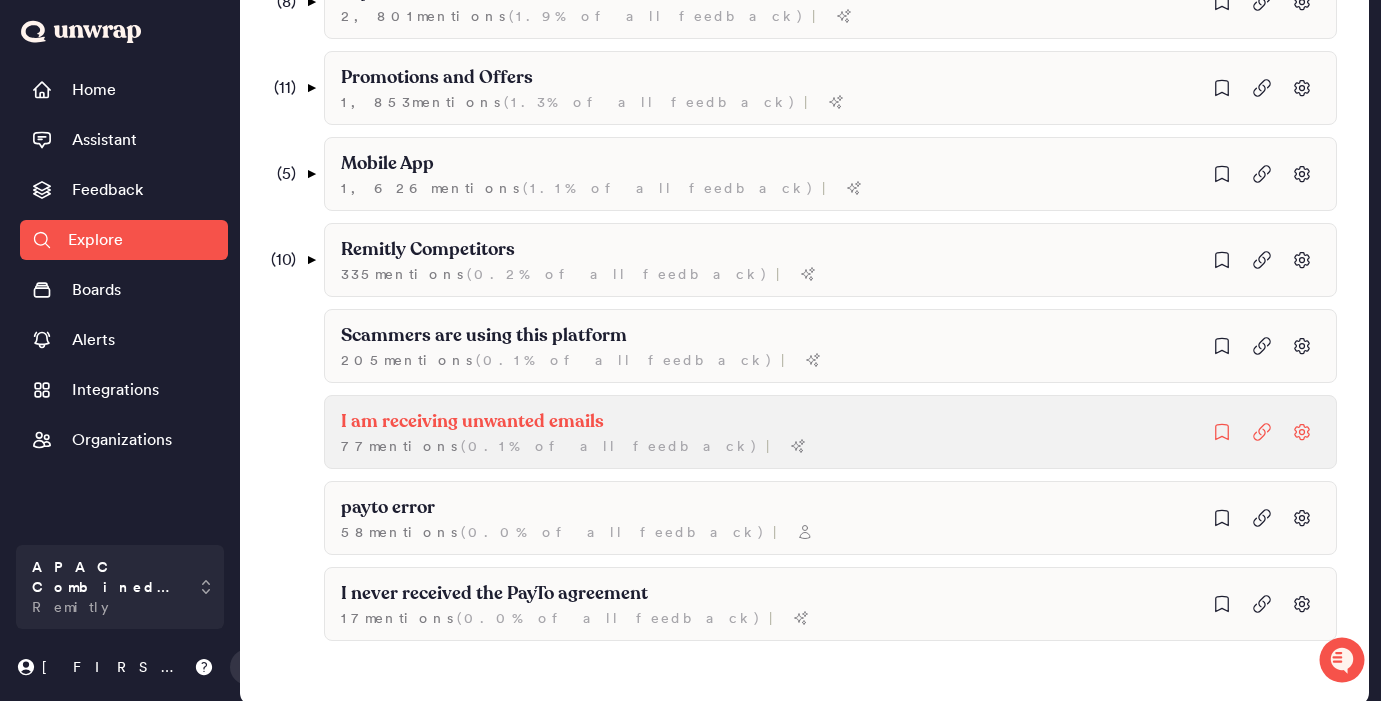 click on "I am receiving unwanted emails" at bounding box center (406, -2064) 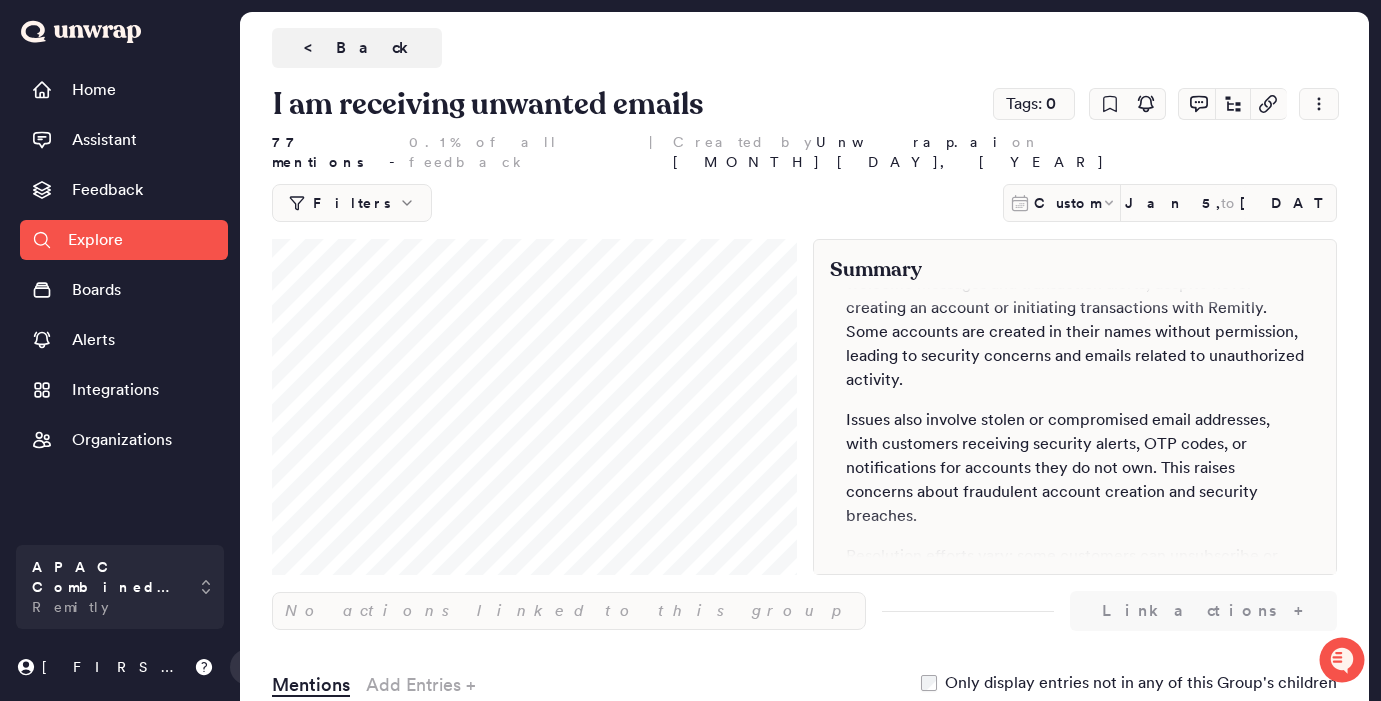 scroll, scrollTop: 0, scrollLeft: 0, axis: both 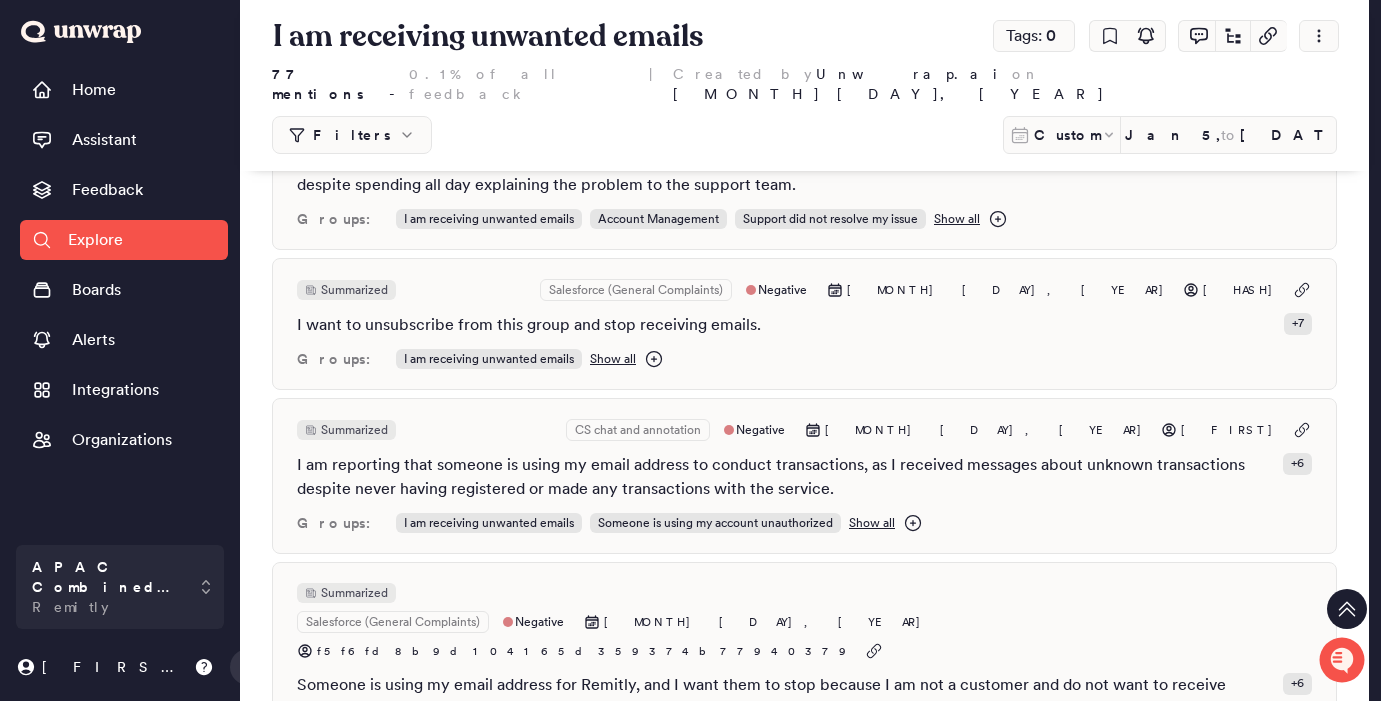 click on "Explore" at bounding box center [124, 240] 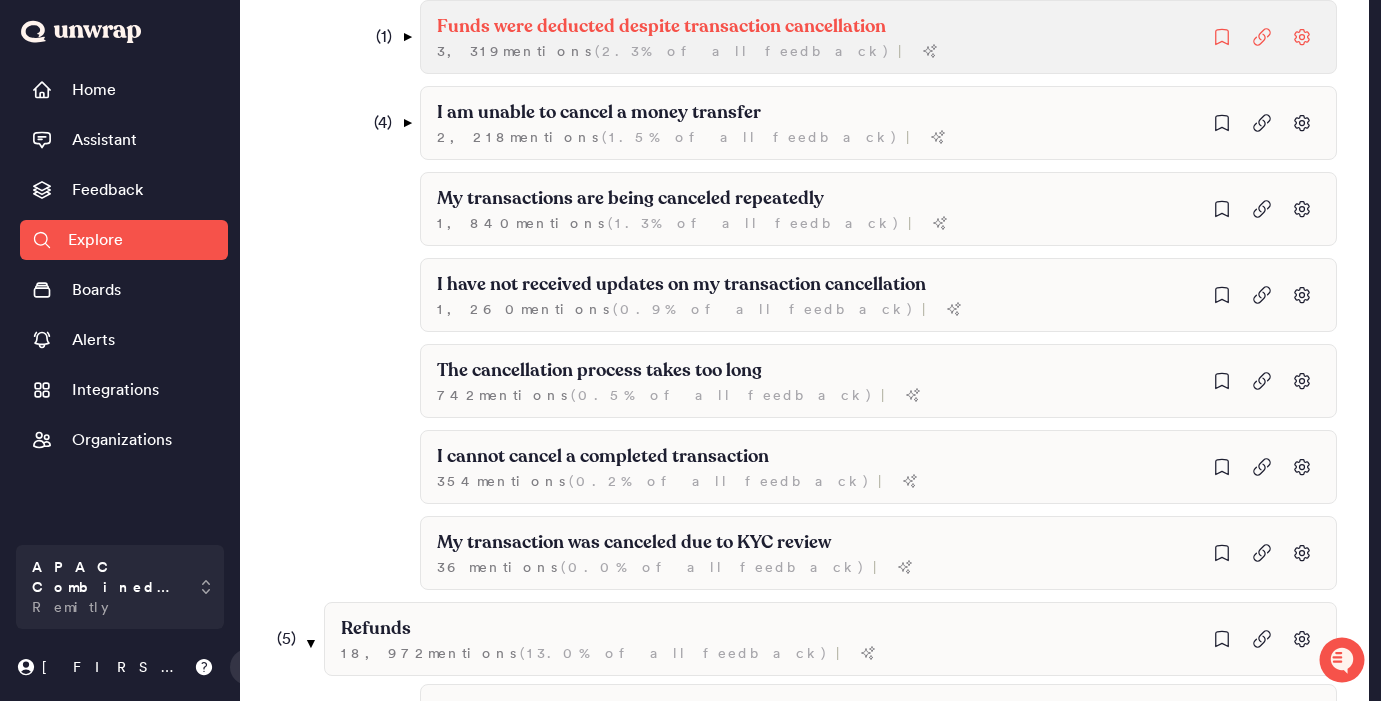 scroll, scrollTop: 0, scrollLeft: 0, axis: both 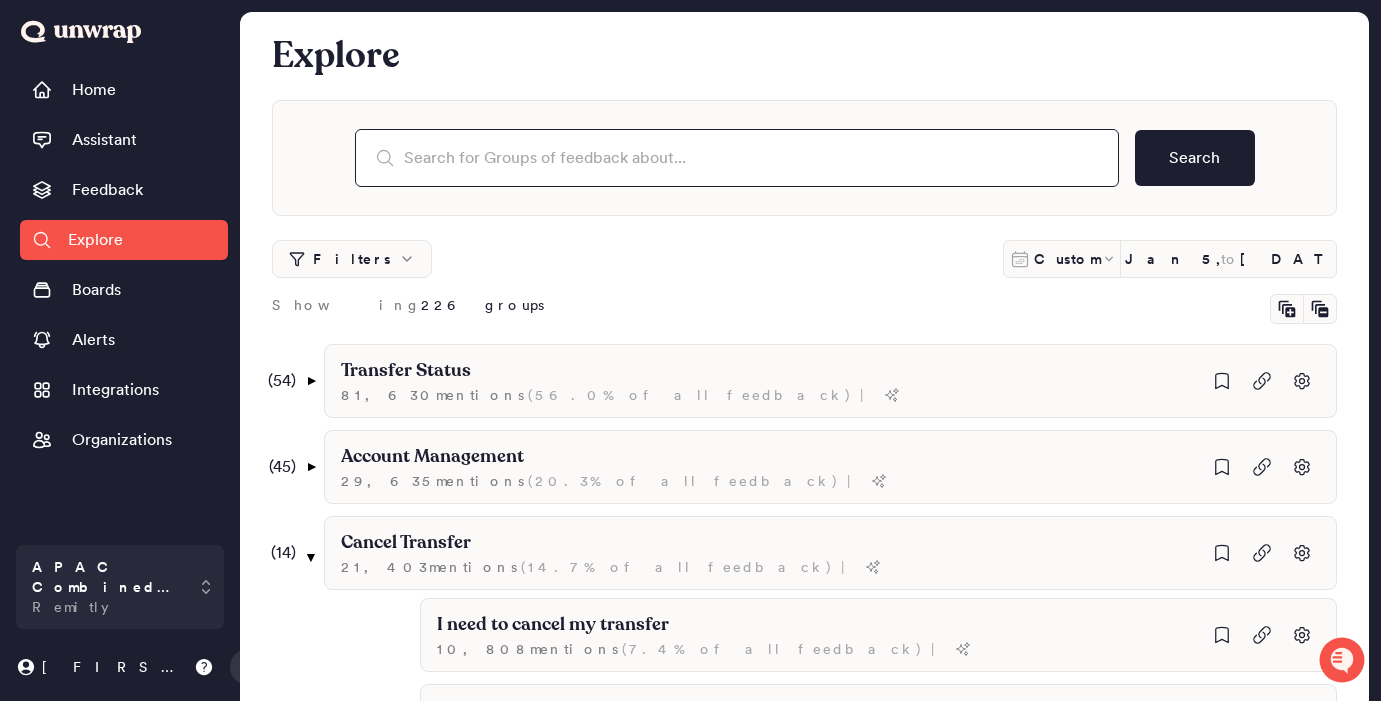 click at bounding box center (737, 158) 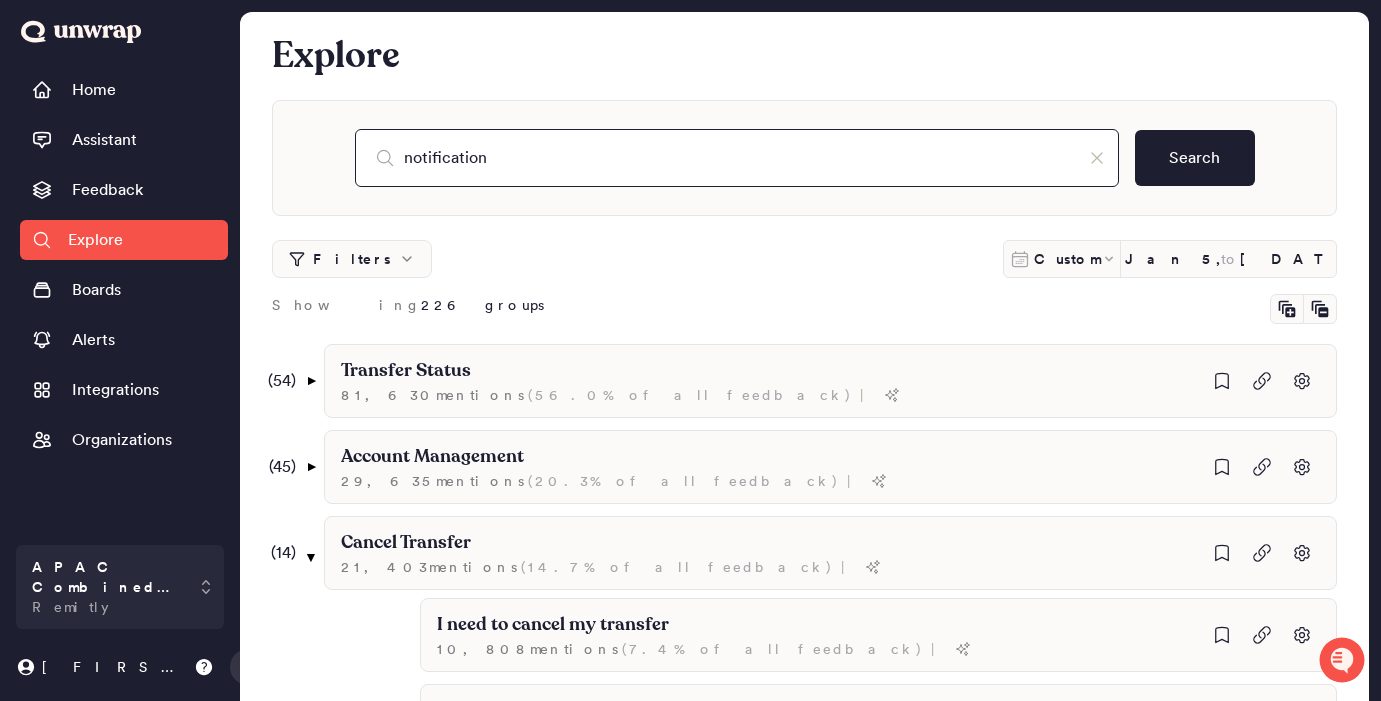 type on "notification" 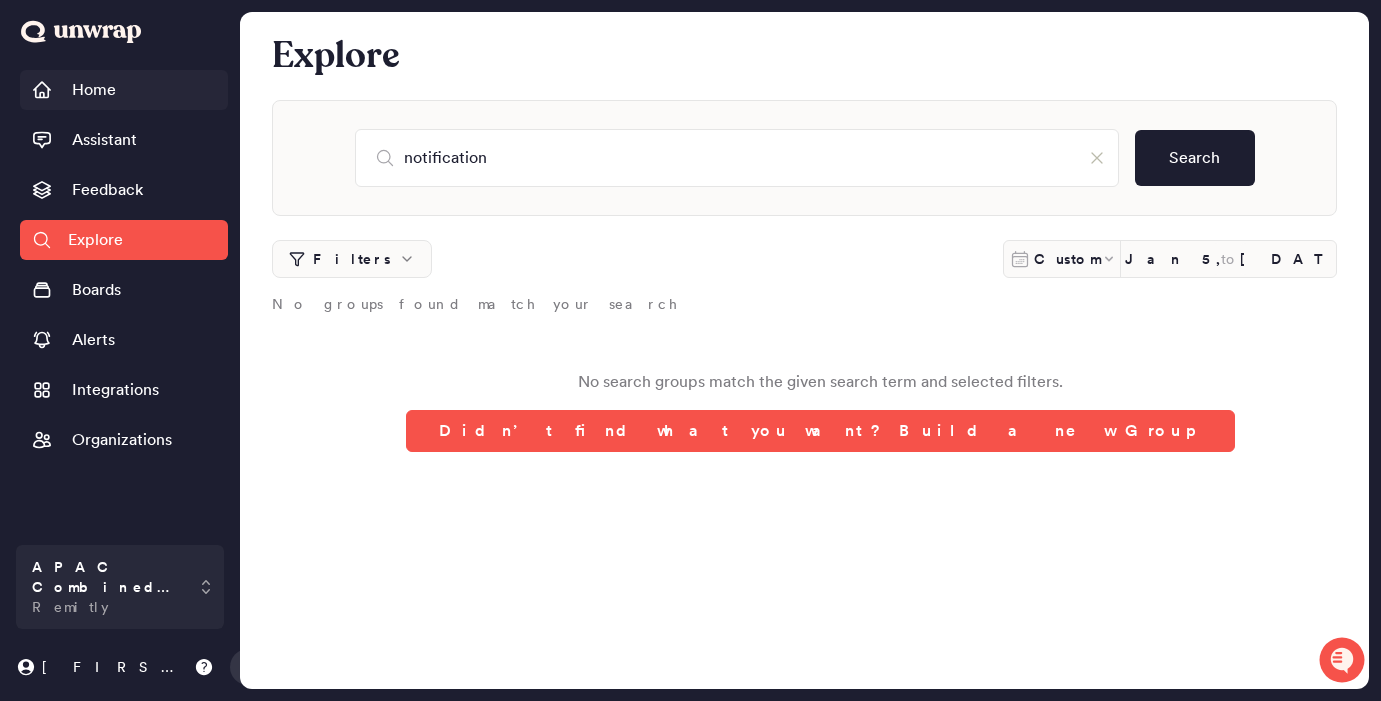 click on "Home" at bounding box center [94, 90] 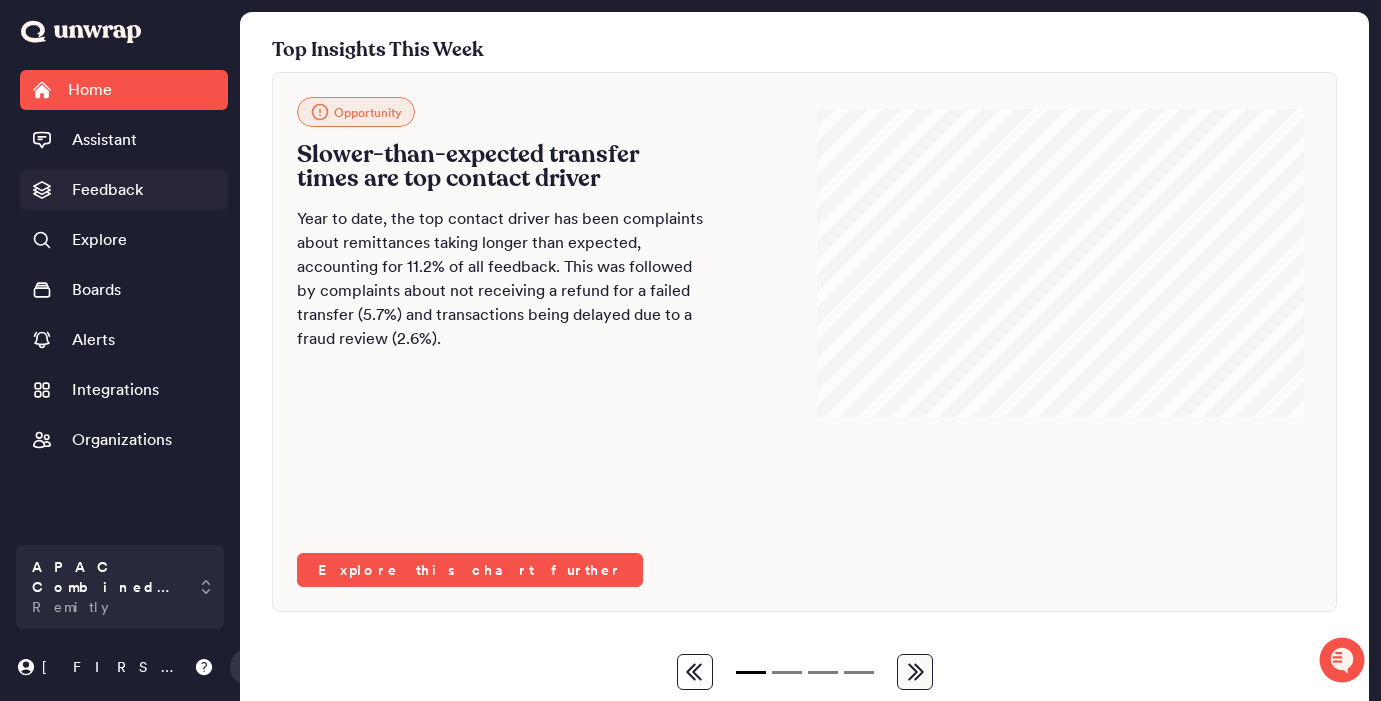 click on "Feedback" at bounding box center [107, 190] 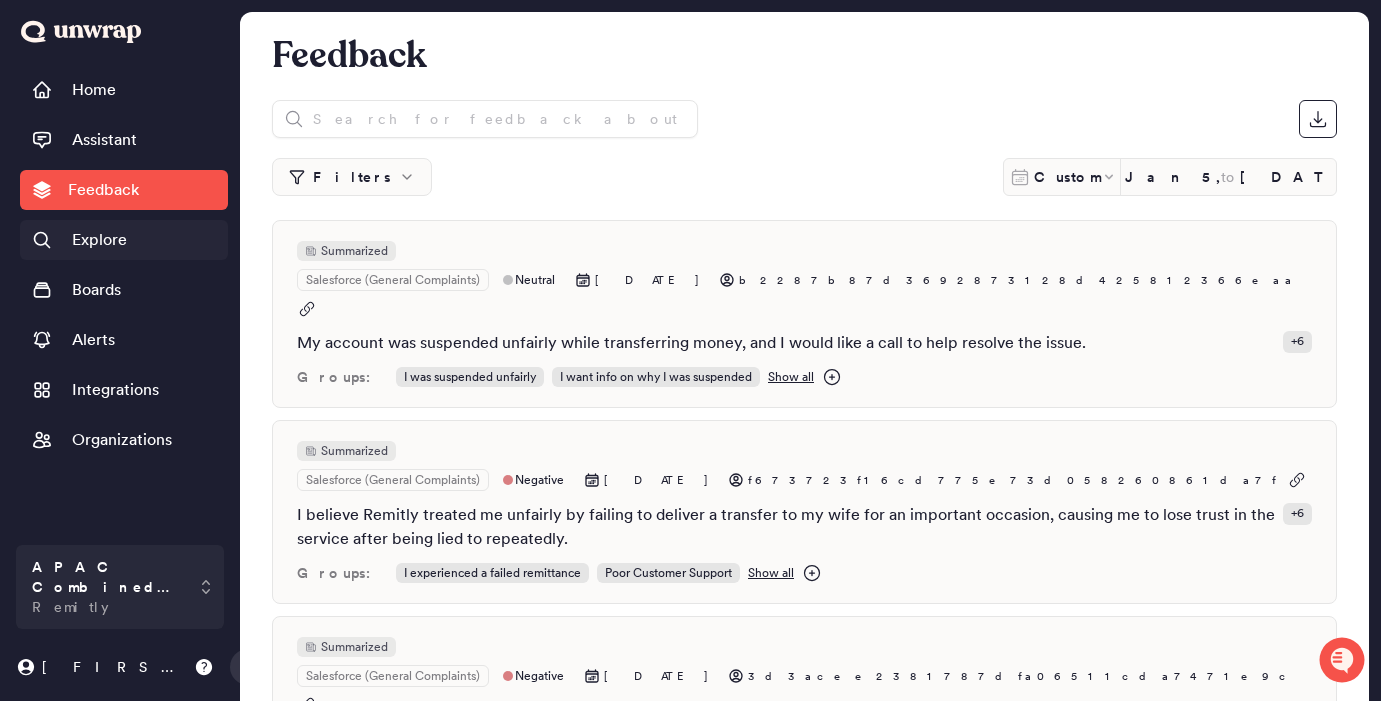click on "Explore" at bounding box center (99, 240) 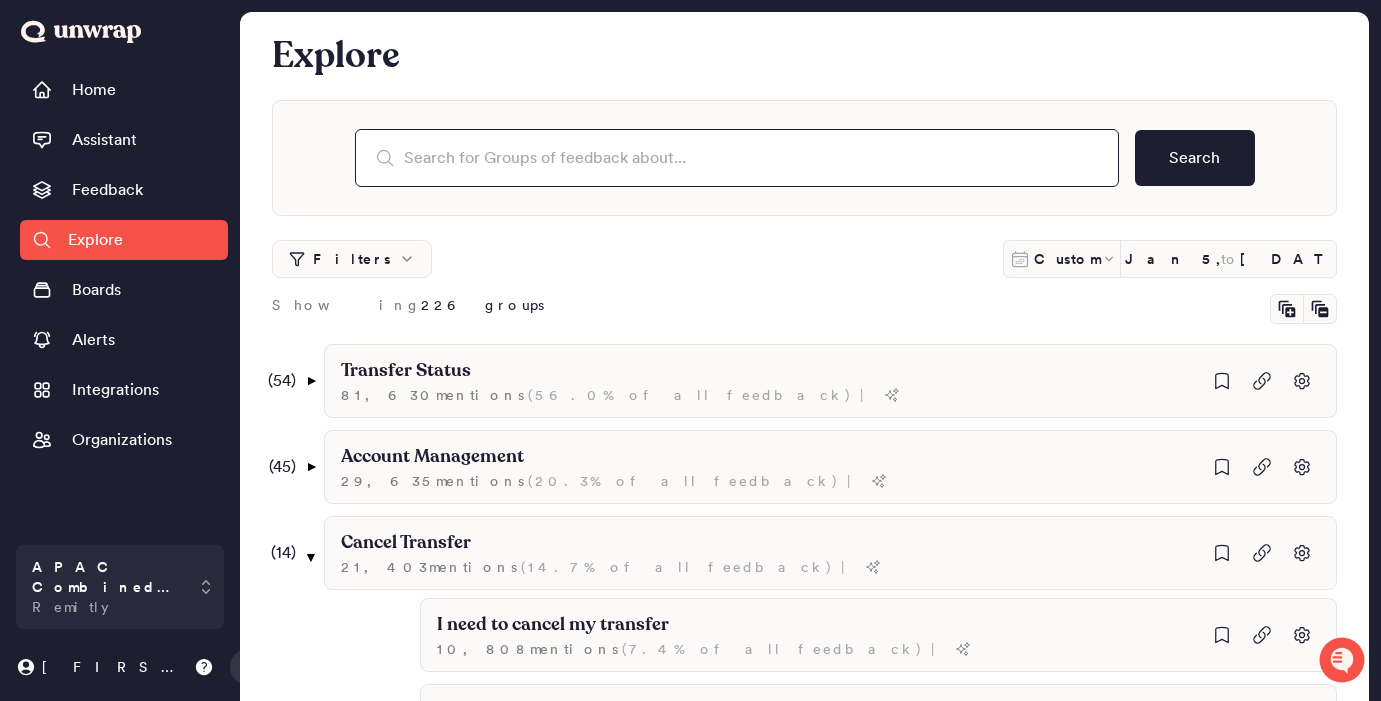 click at bounding box center [737, 158] 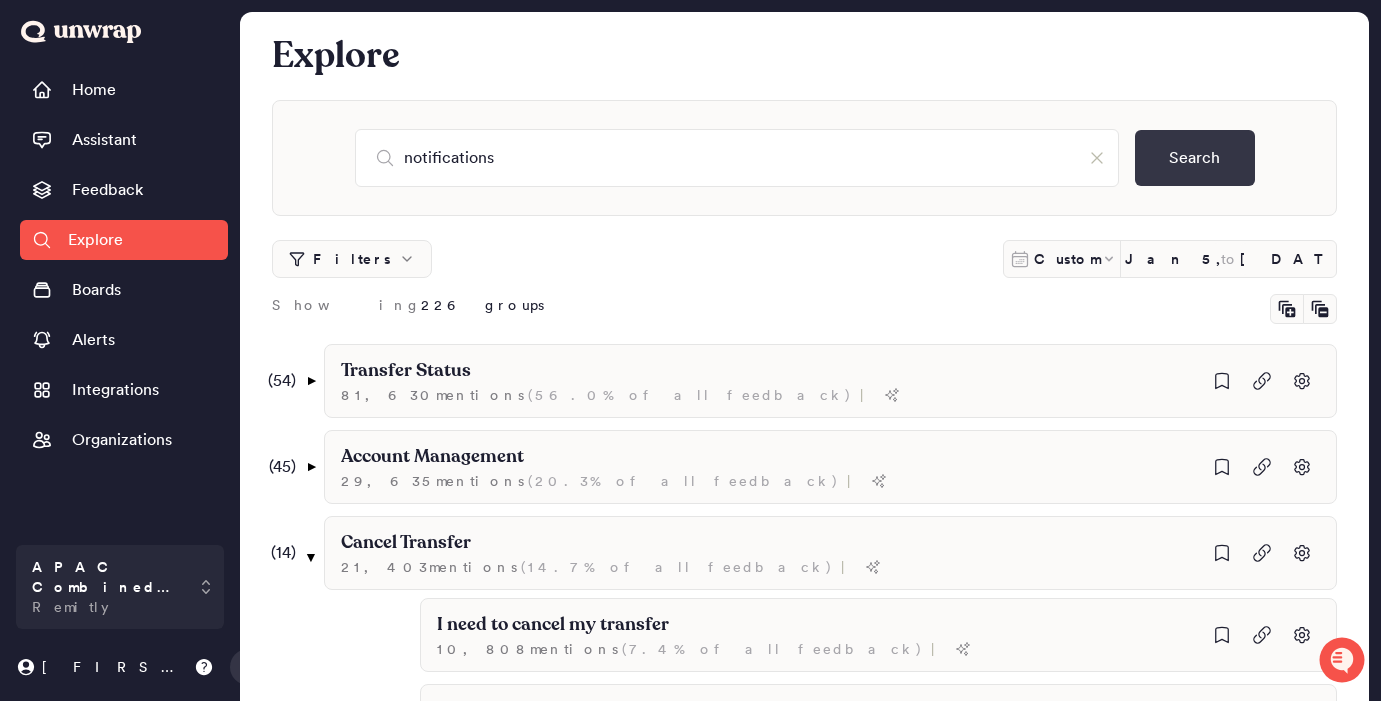 click on "Search" at bounding box center (1195, 158) 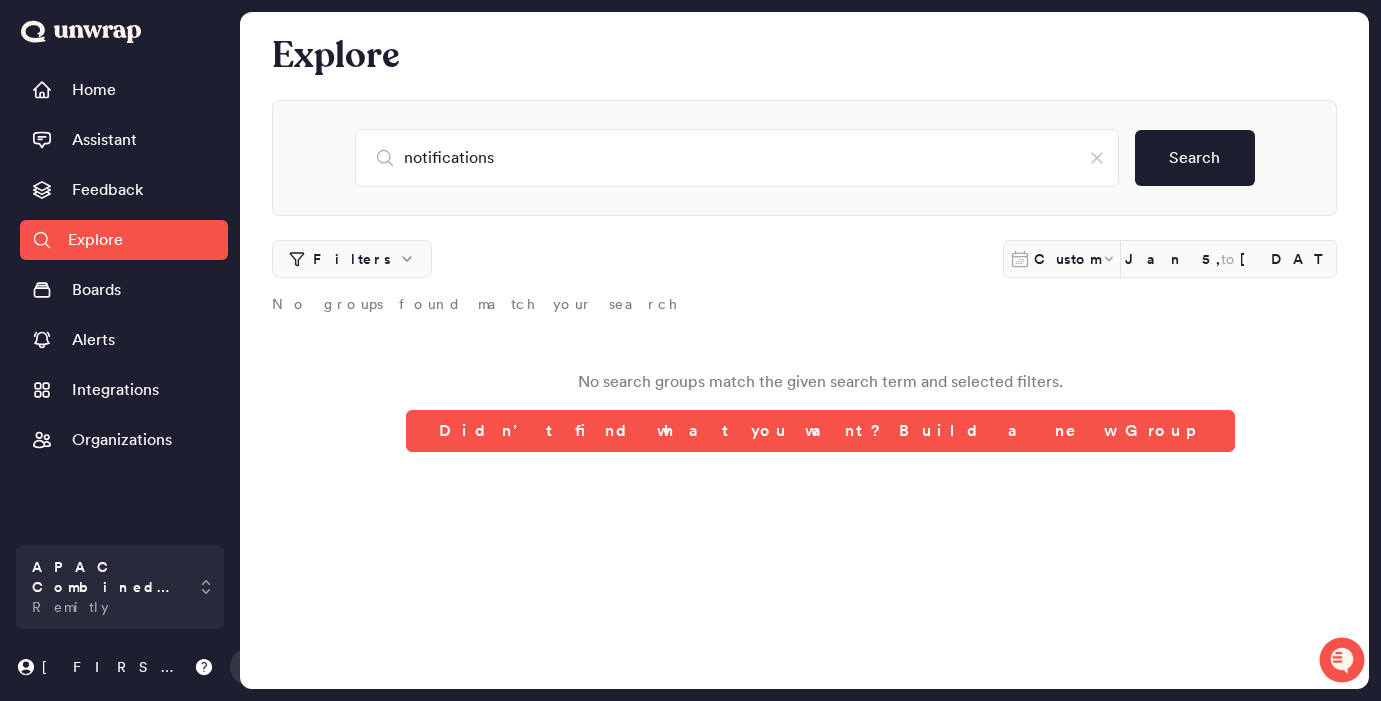 click on "notifications Search" at bounding box center [804, 158] 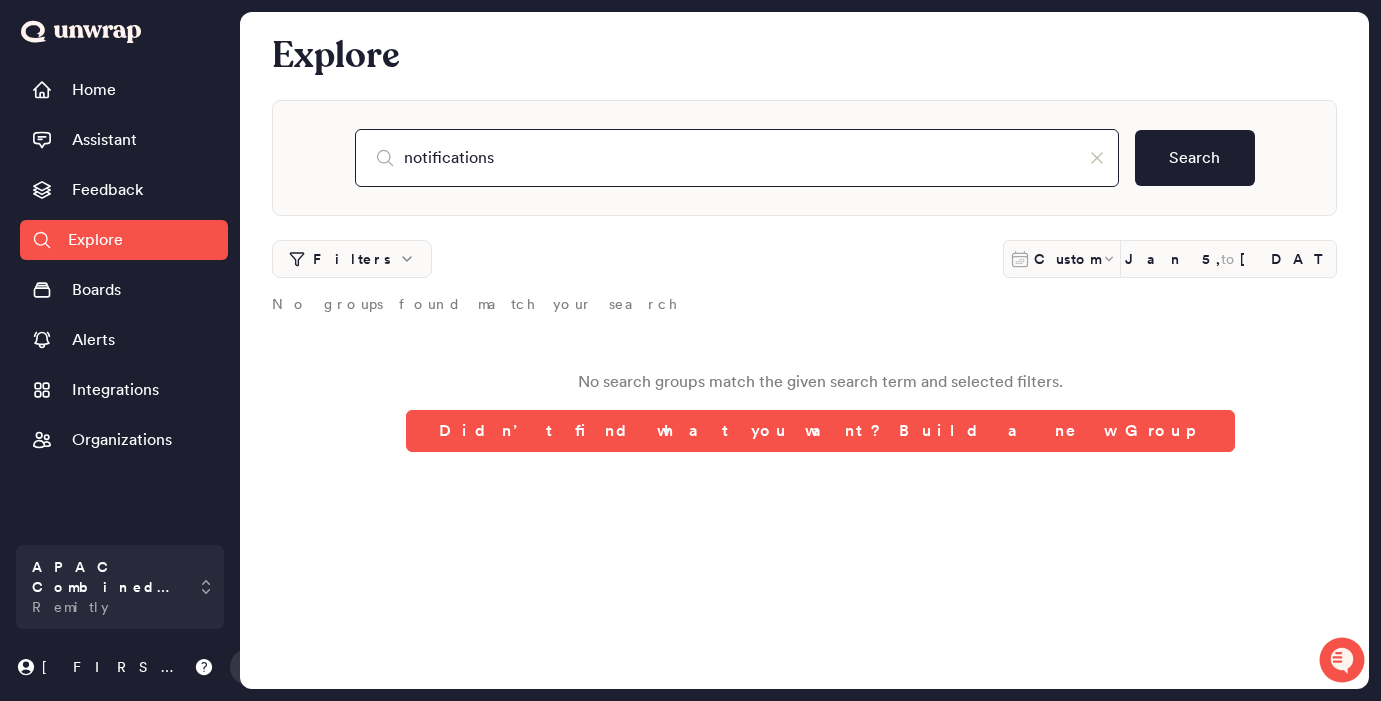 click on "notifications" at bounding box center (737, 158) 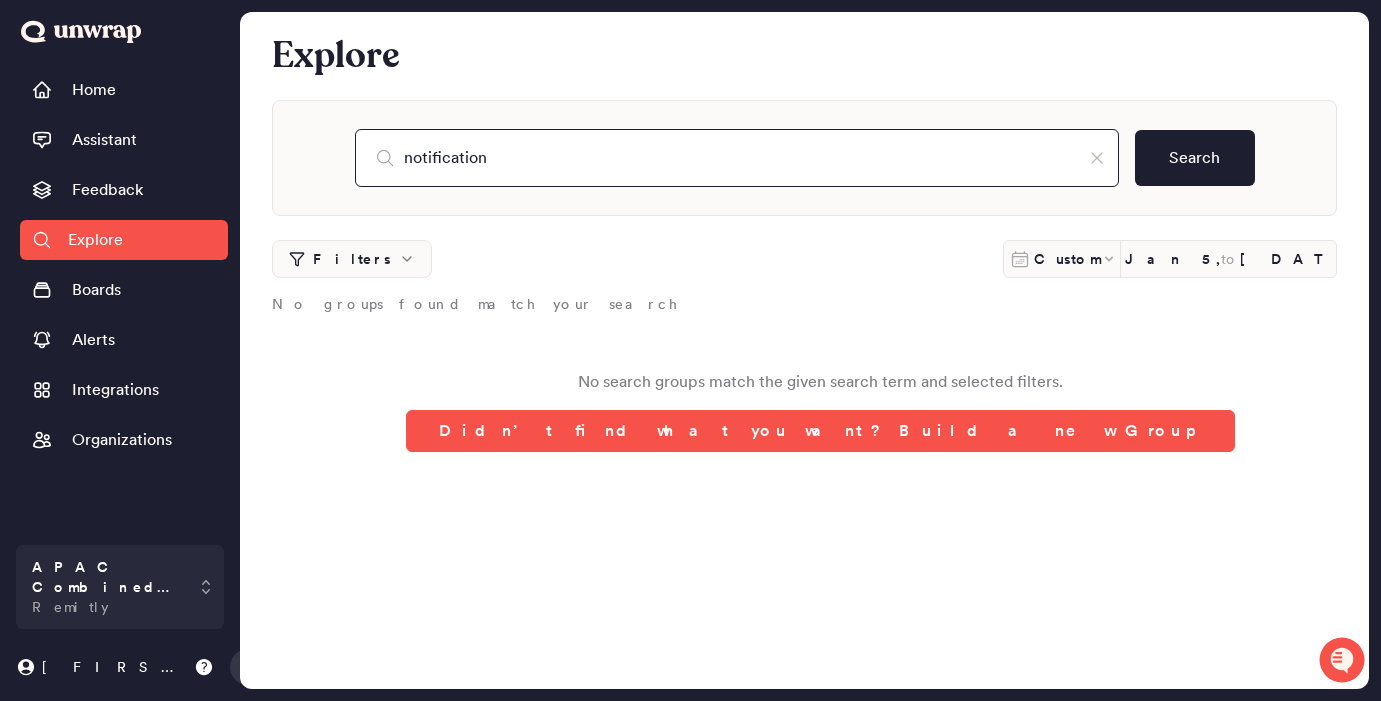 type on "notification" 